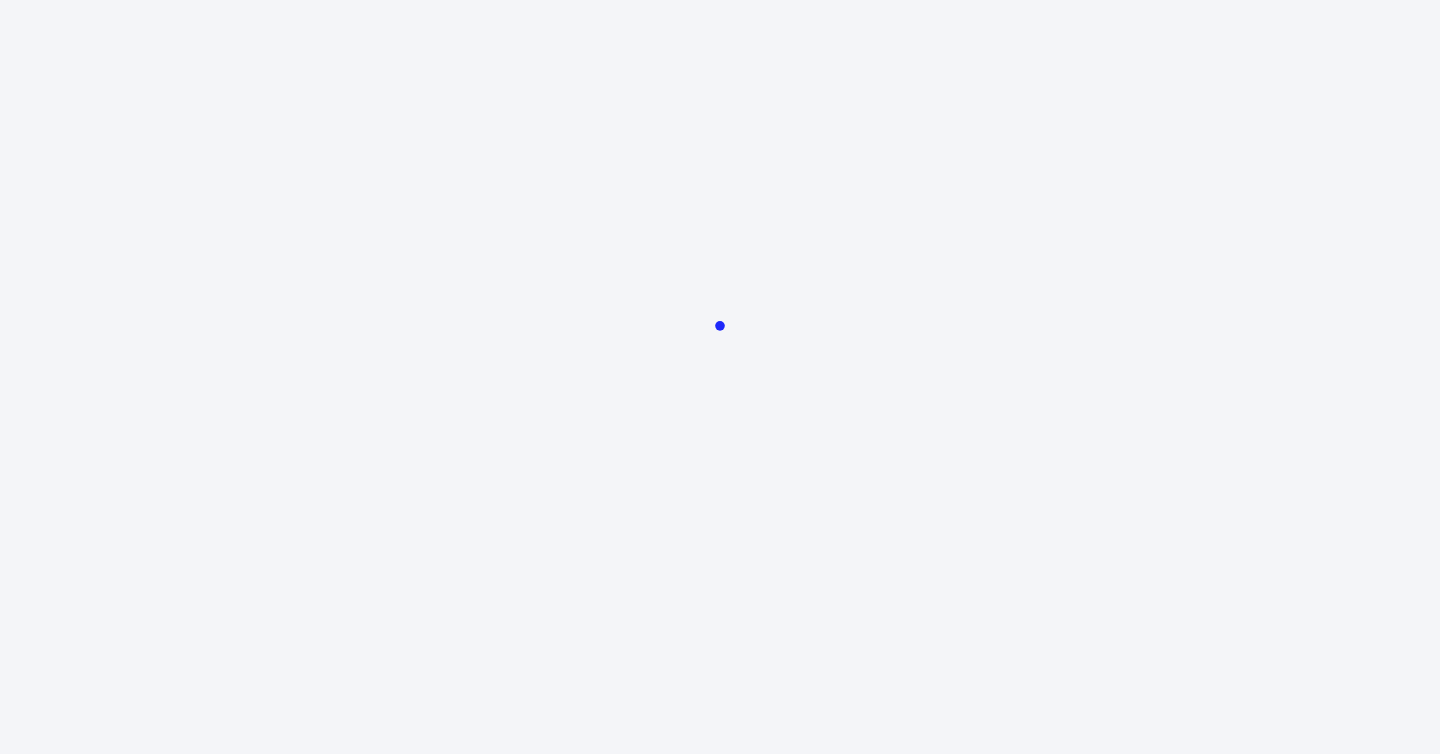 scroll, scrollTop: 0, scrollLeft: 0, axis: both 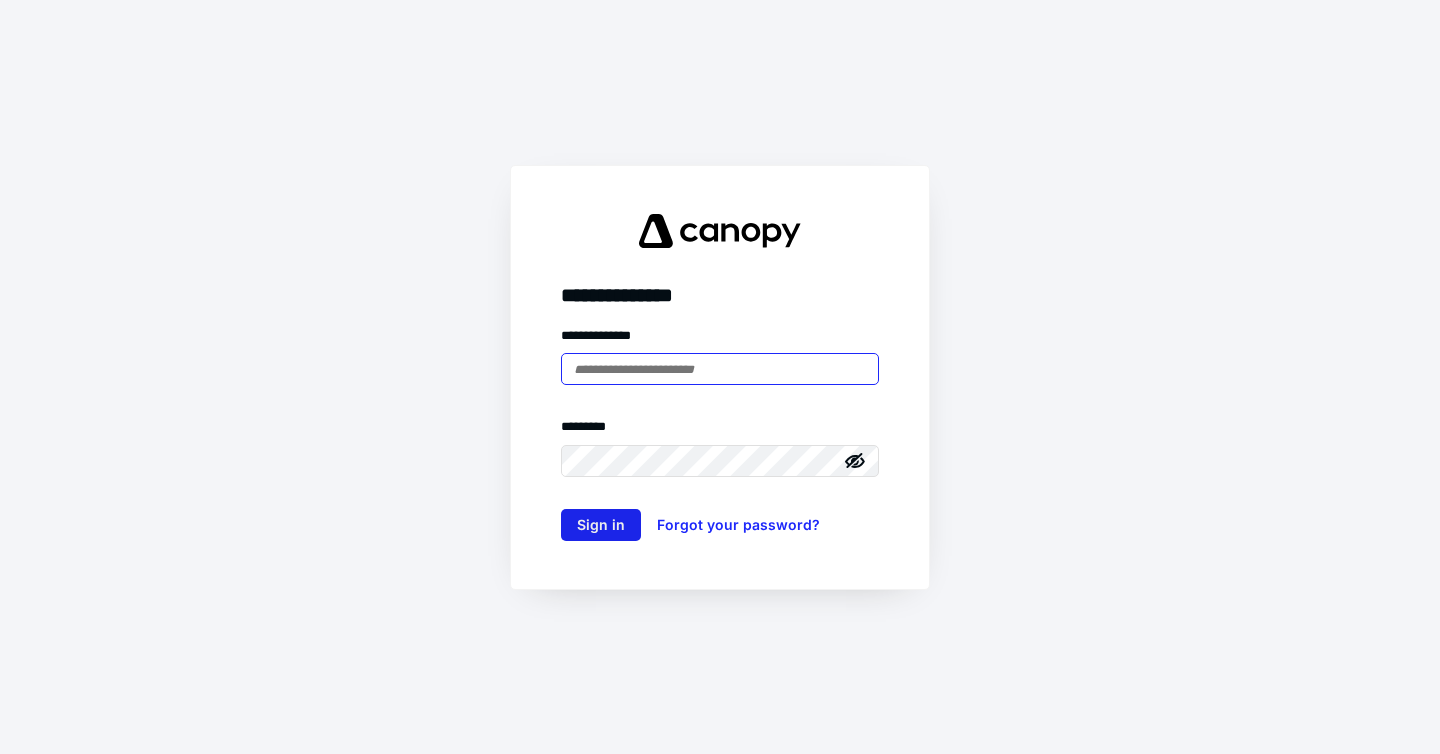 type on "**********" 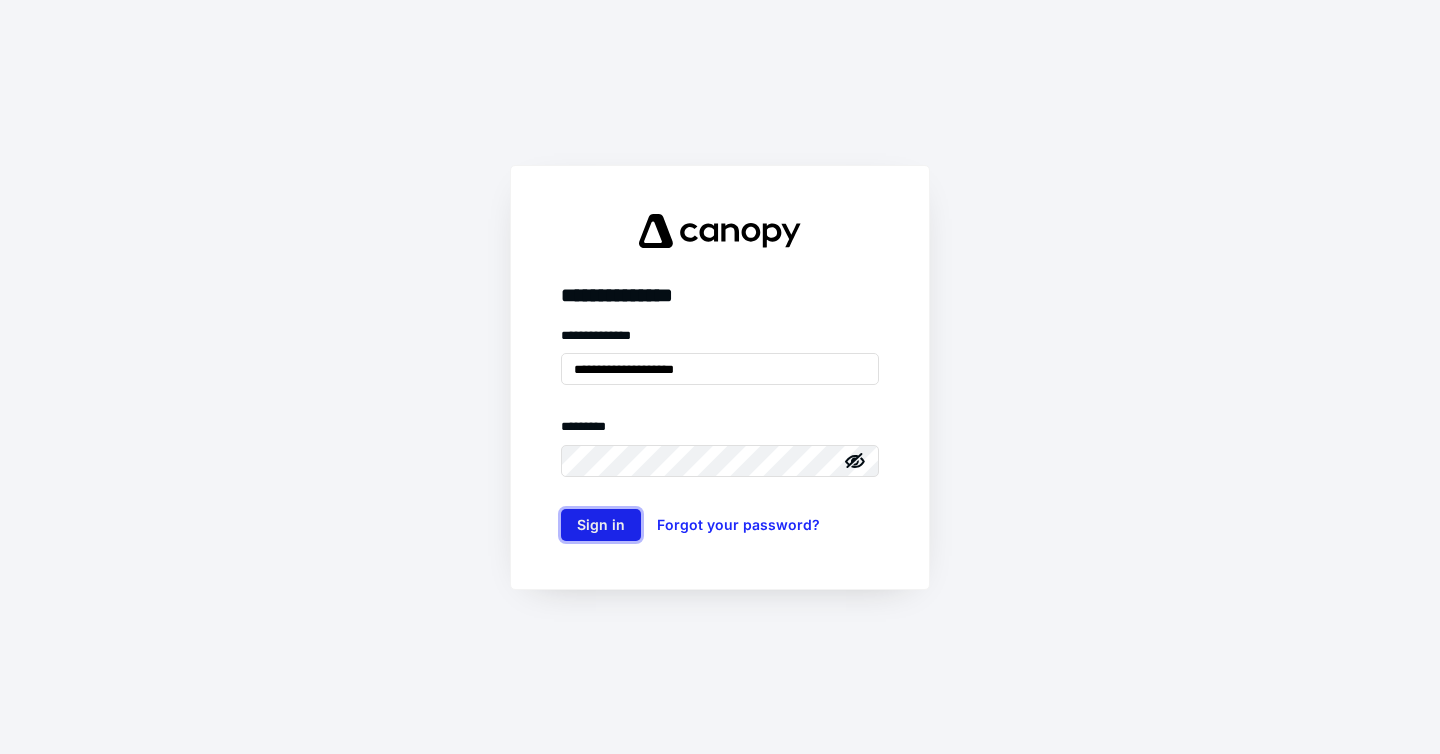 click on "Sign in" at bounding box center [601, 525] 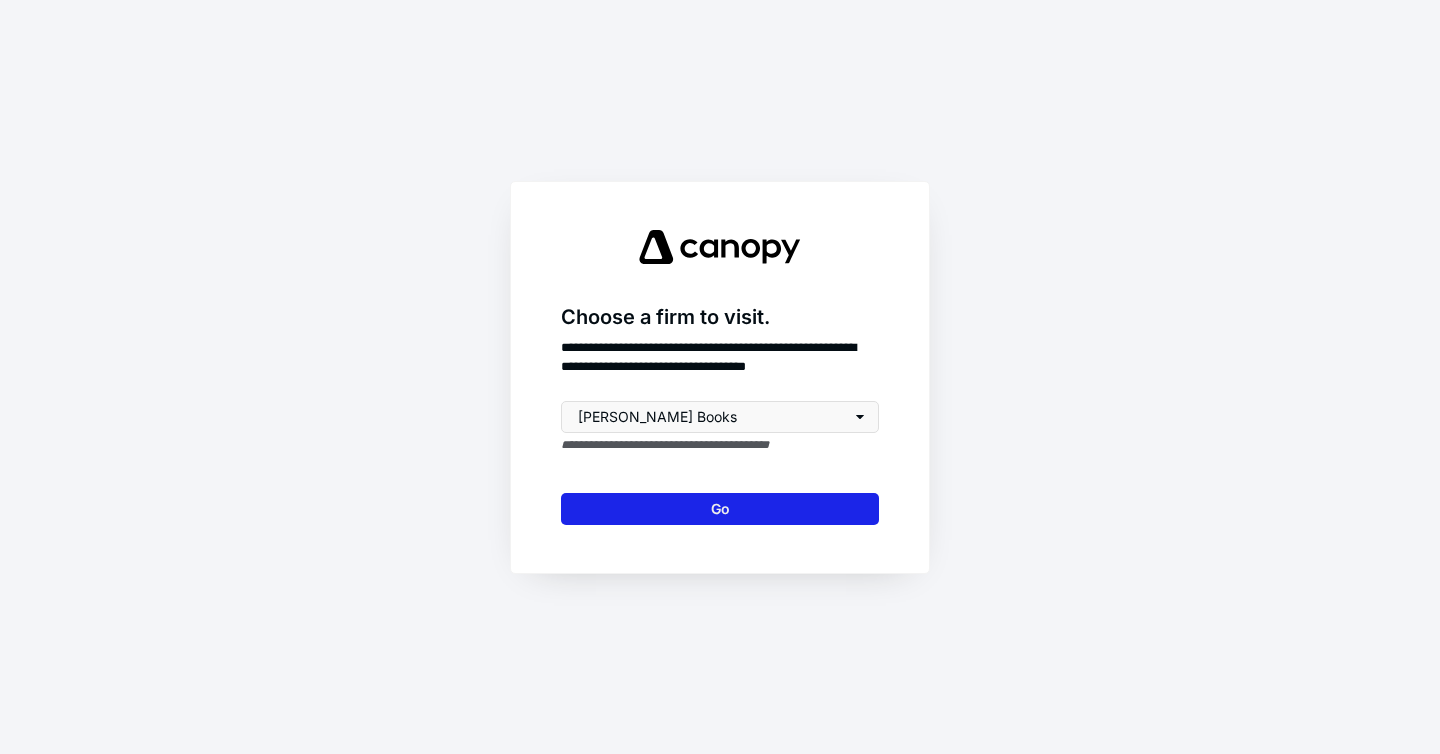 click on "Go" at bounding box center [720, 509] 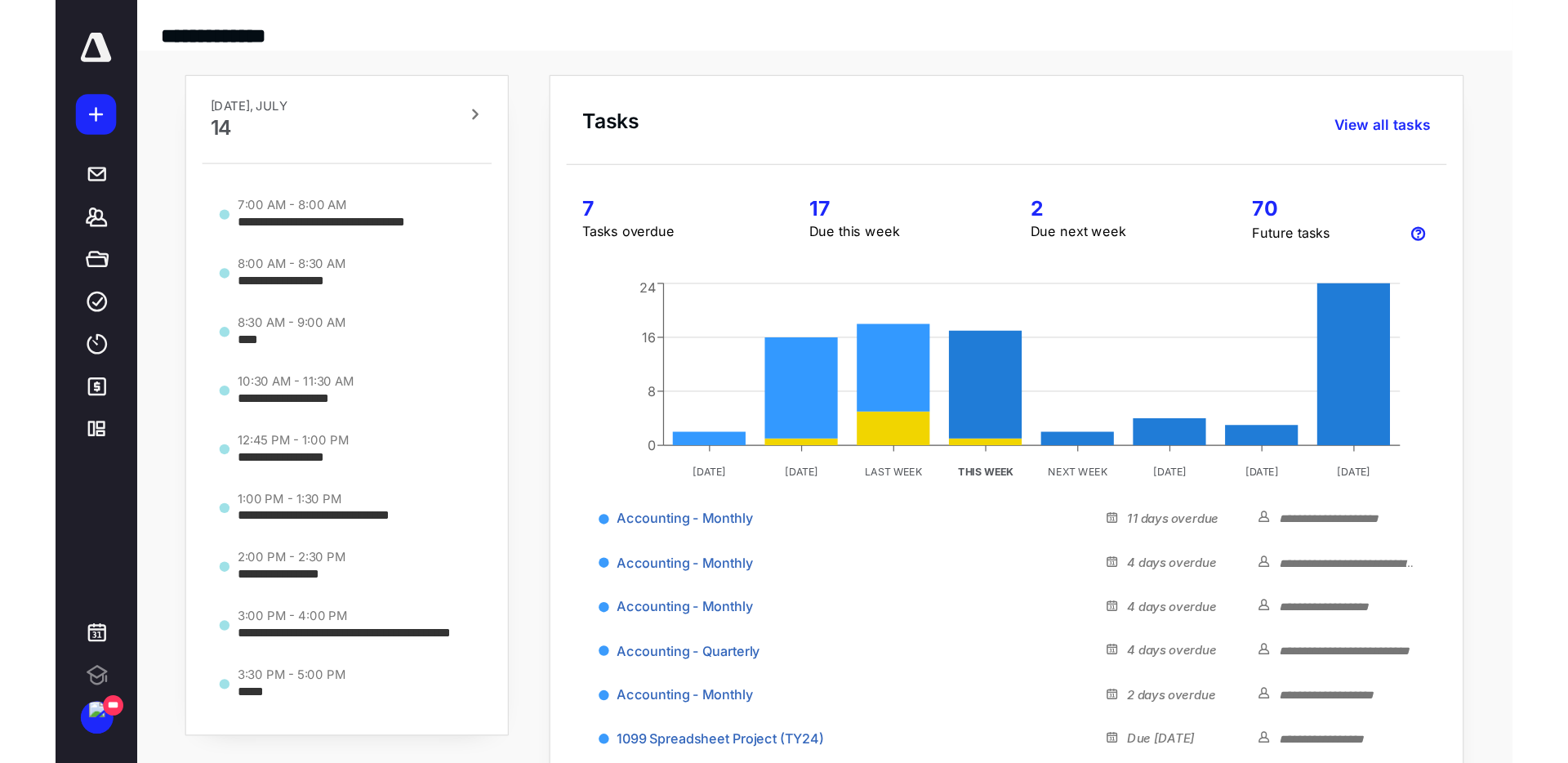 scroll, scrollTop: 0, scrollLeft: 0, axis: both 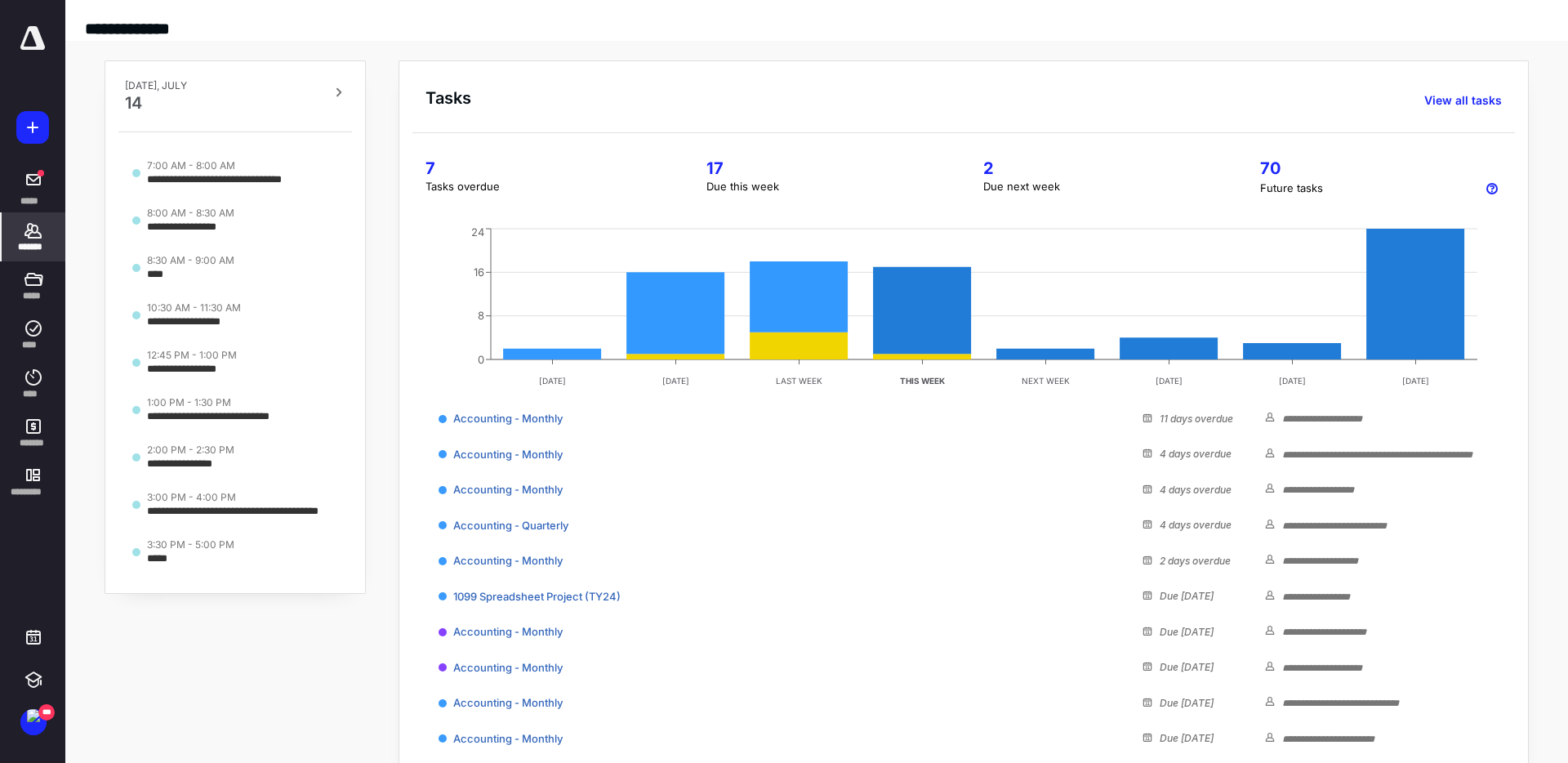 click on "*******" at bounding box center [33, 237] 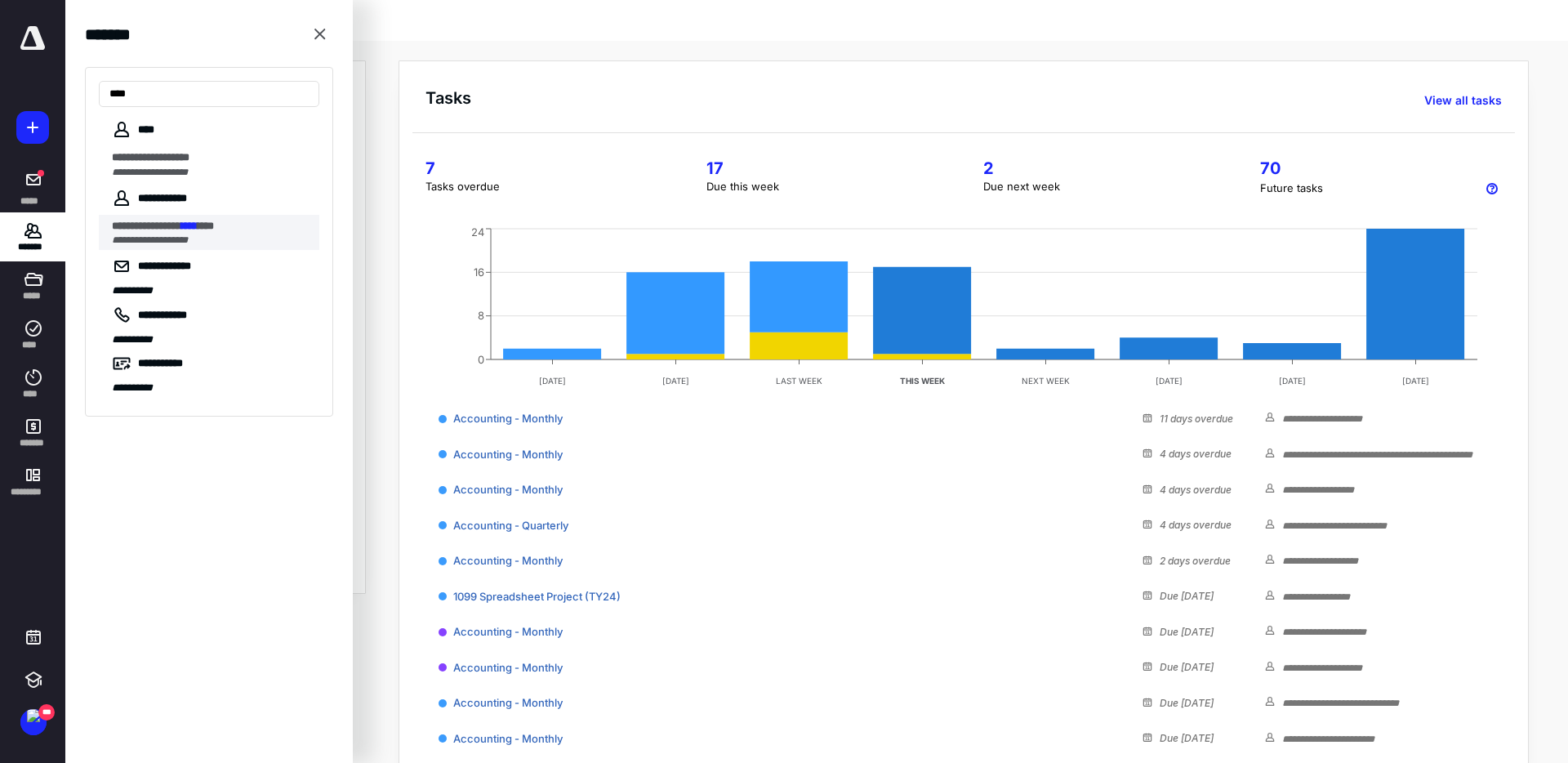 type on "****" 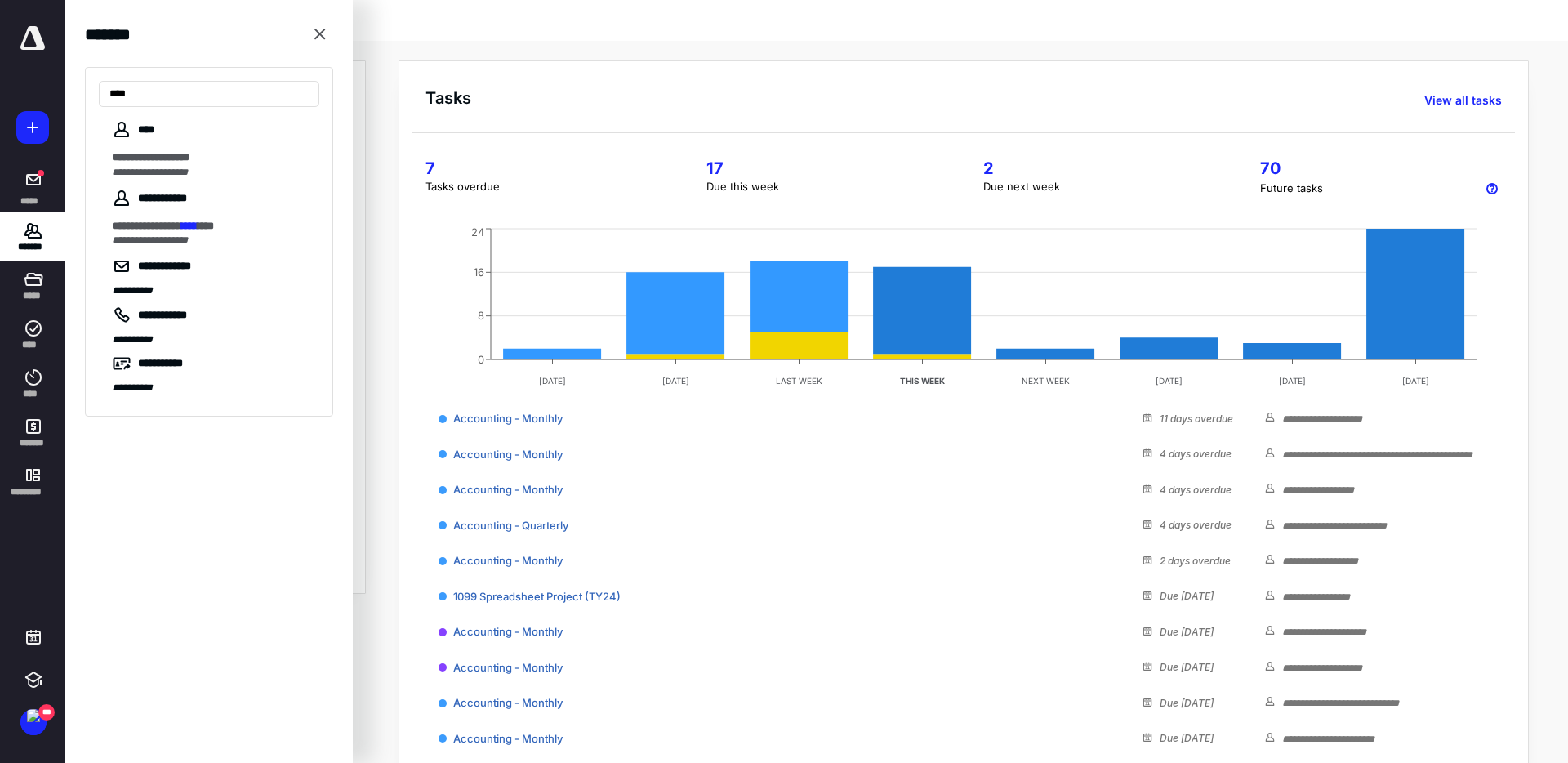 click on "**********" at bounding box center [149, 240] 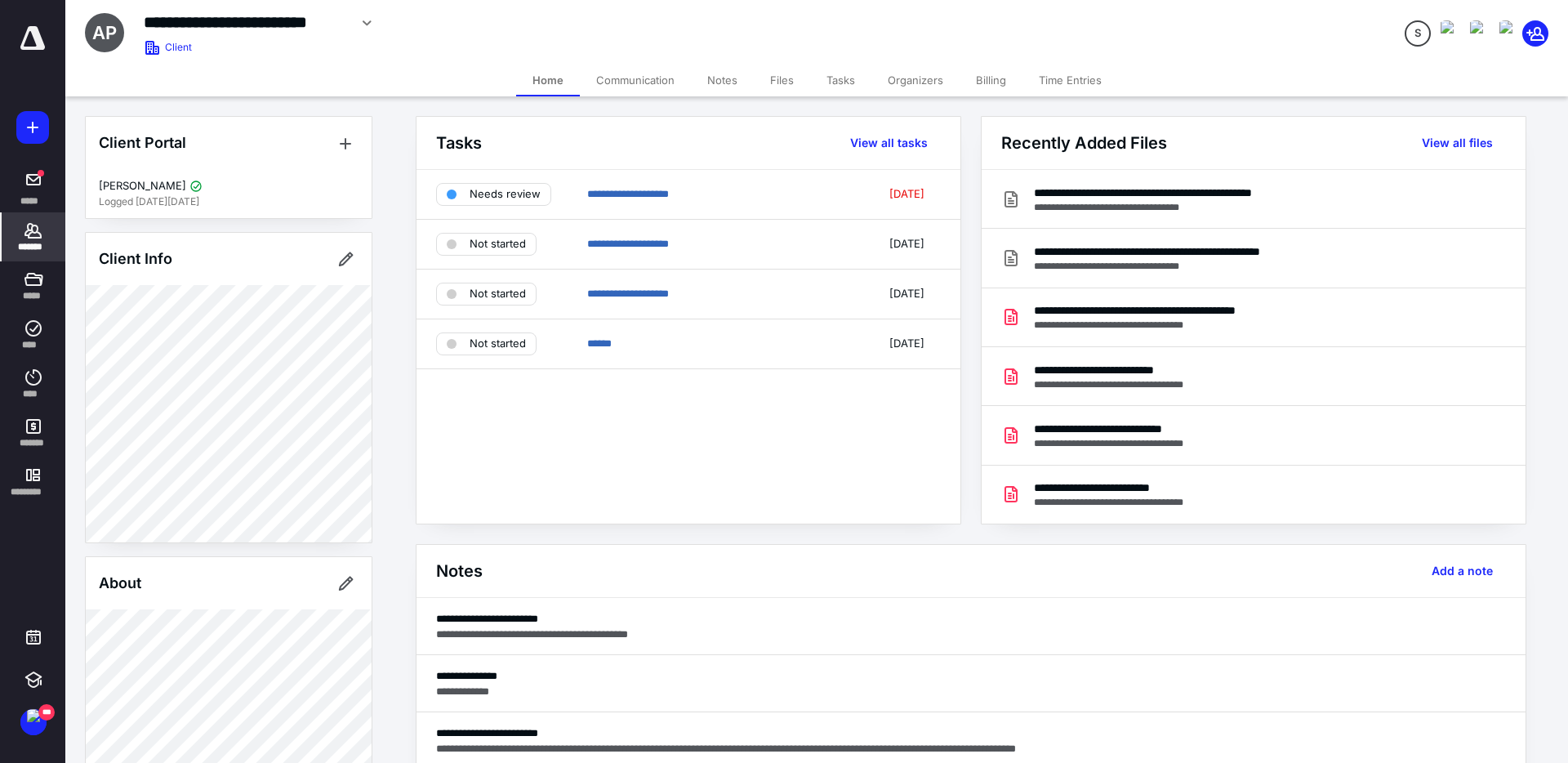click on "Files" at bounding box center [782, 80] 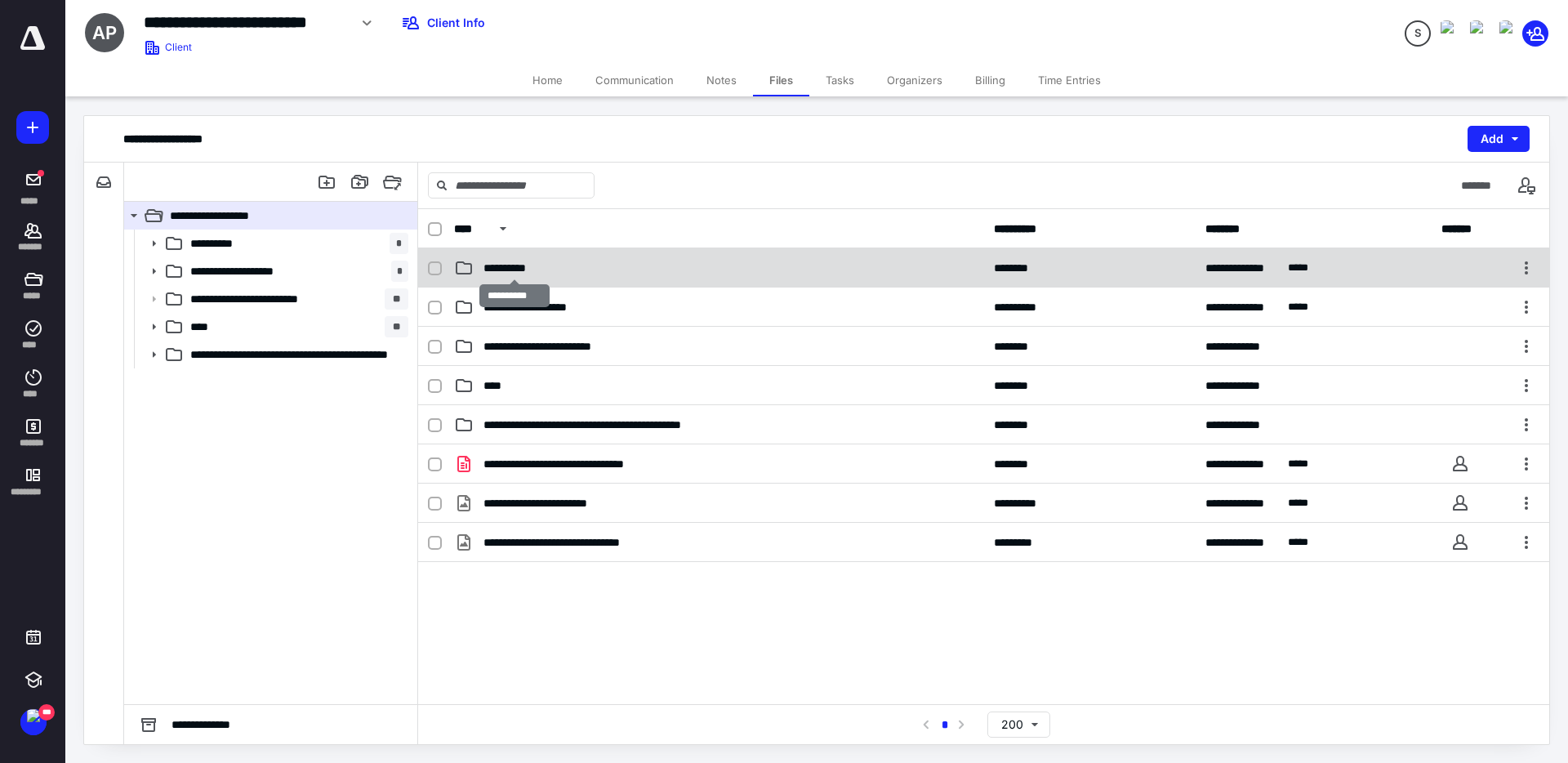 click on "**********" at bounding box center [514, 268] 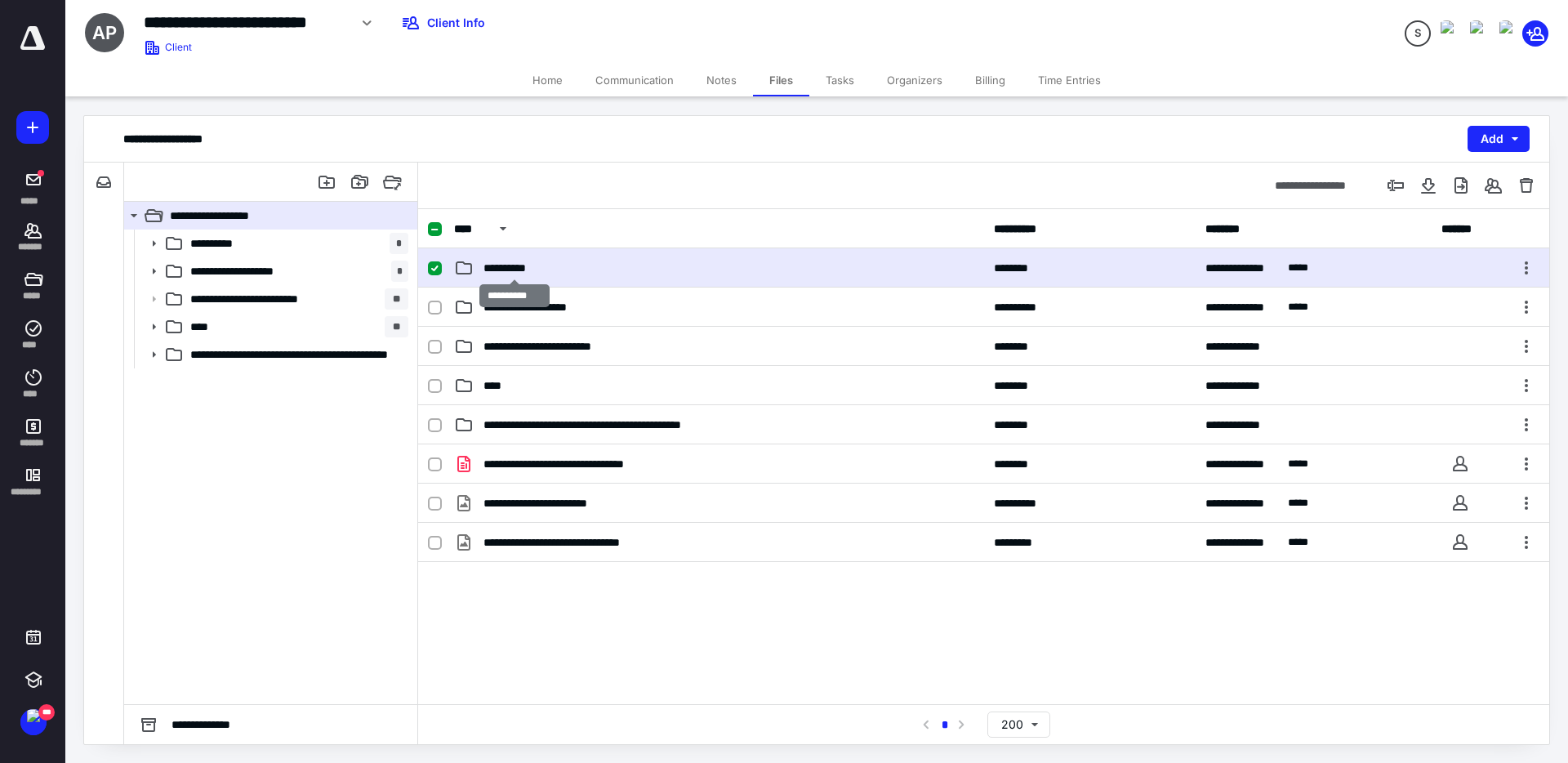 click on "**********" at bounding box center [514, 268] 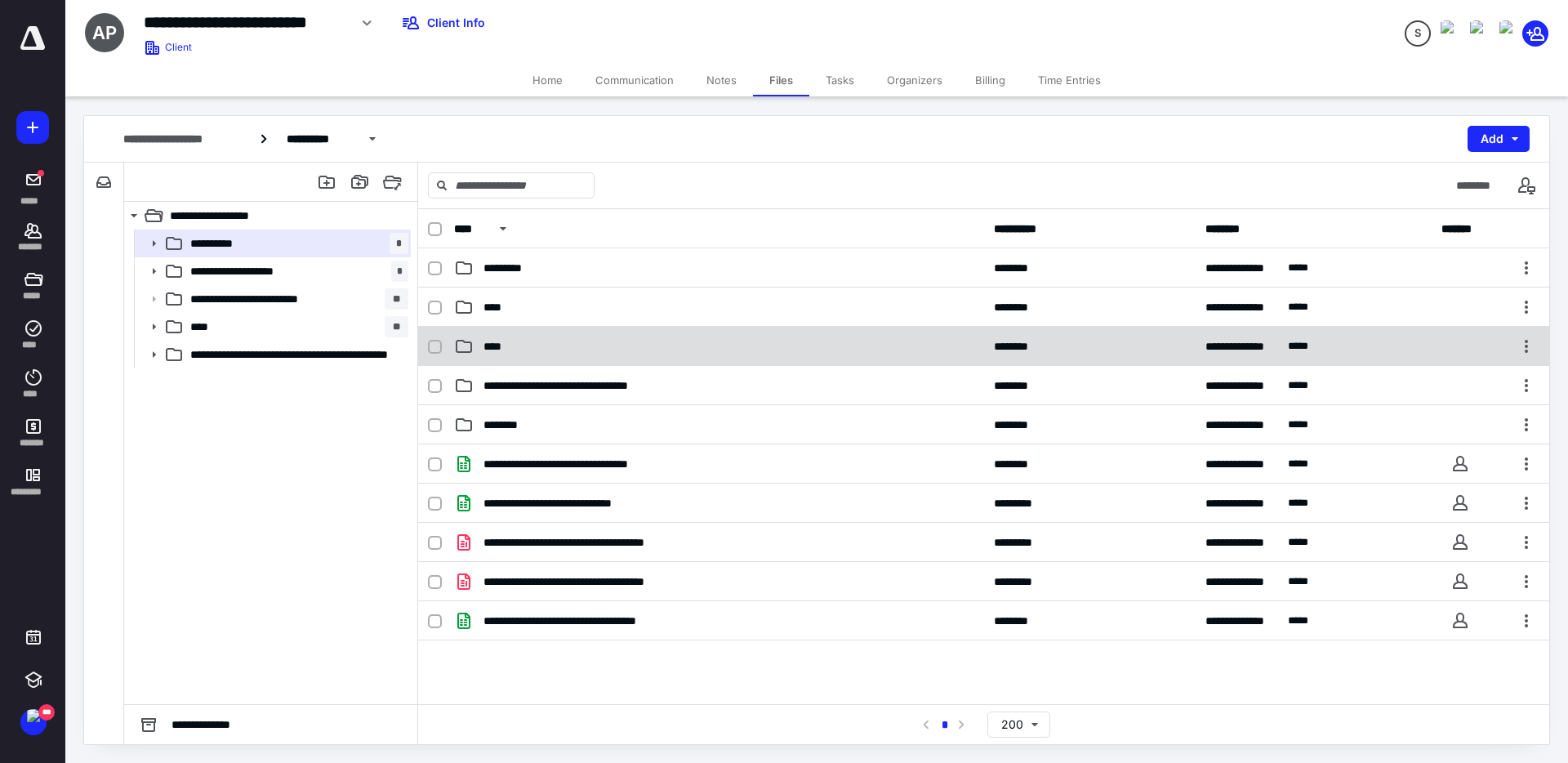 click on "****" at bounding box center (497, 346) 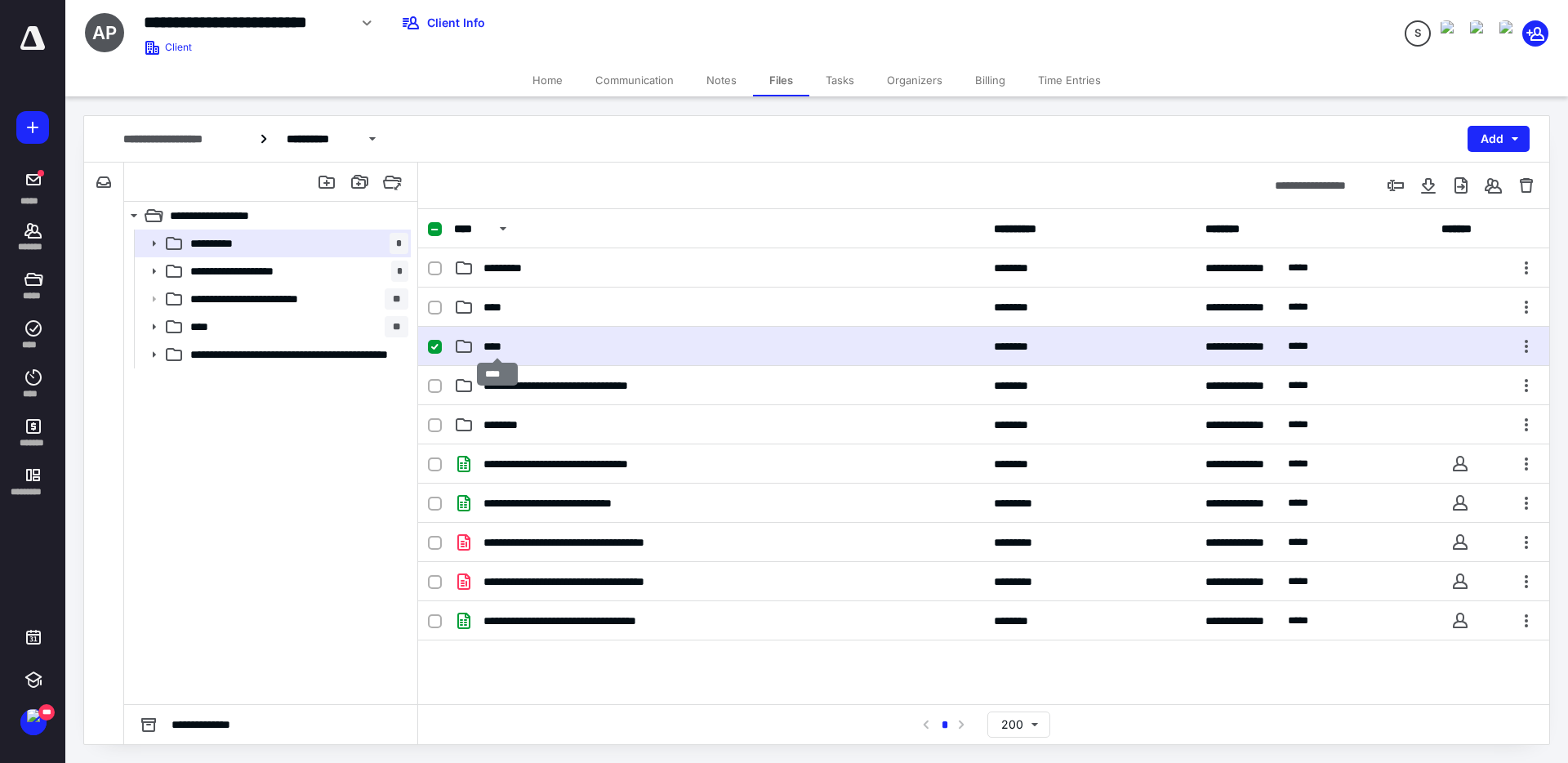 click on "****" at bounding box center (497, 346) 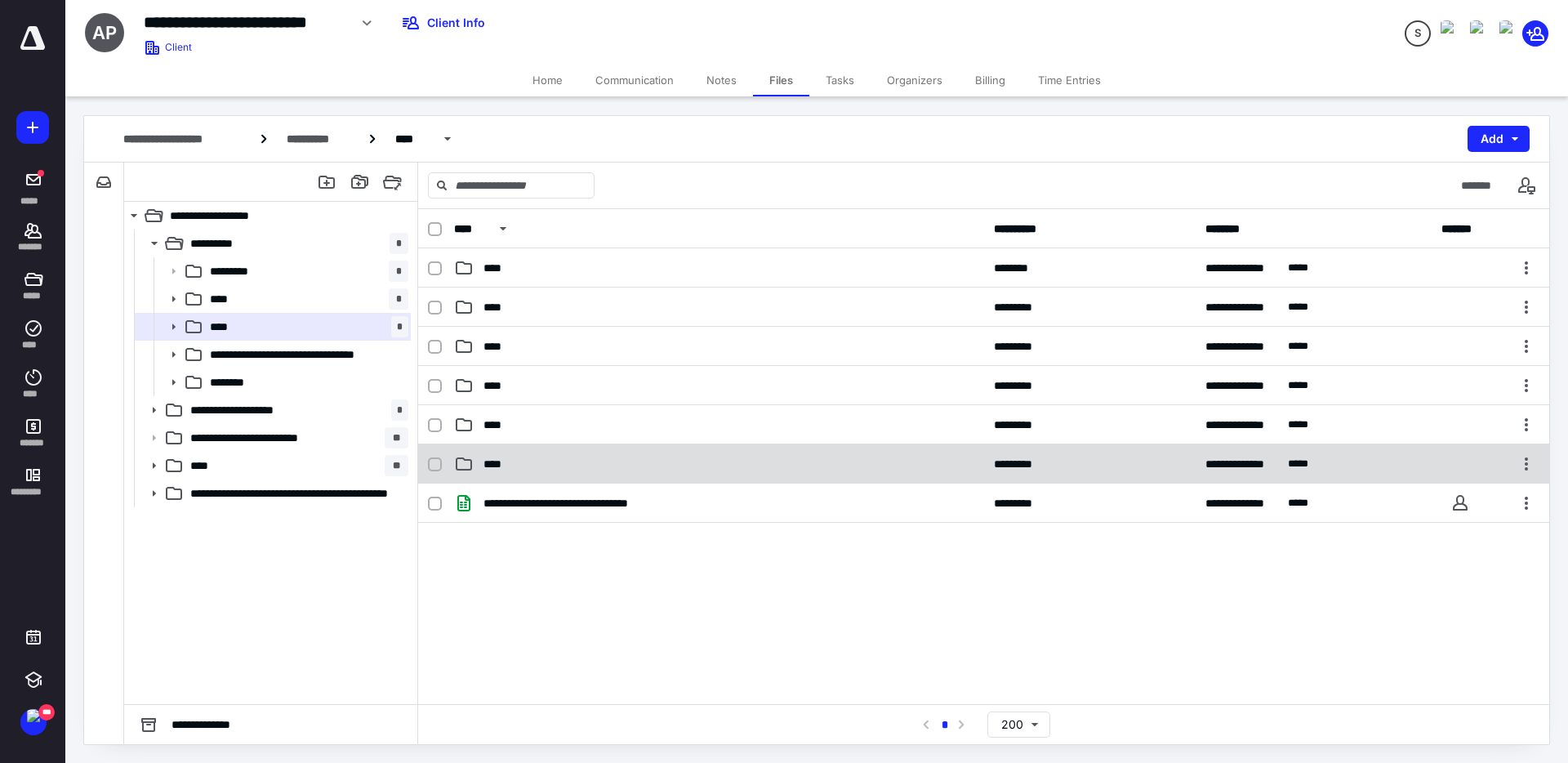 click on "****" at bounding box center (497, 464) 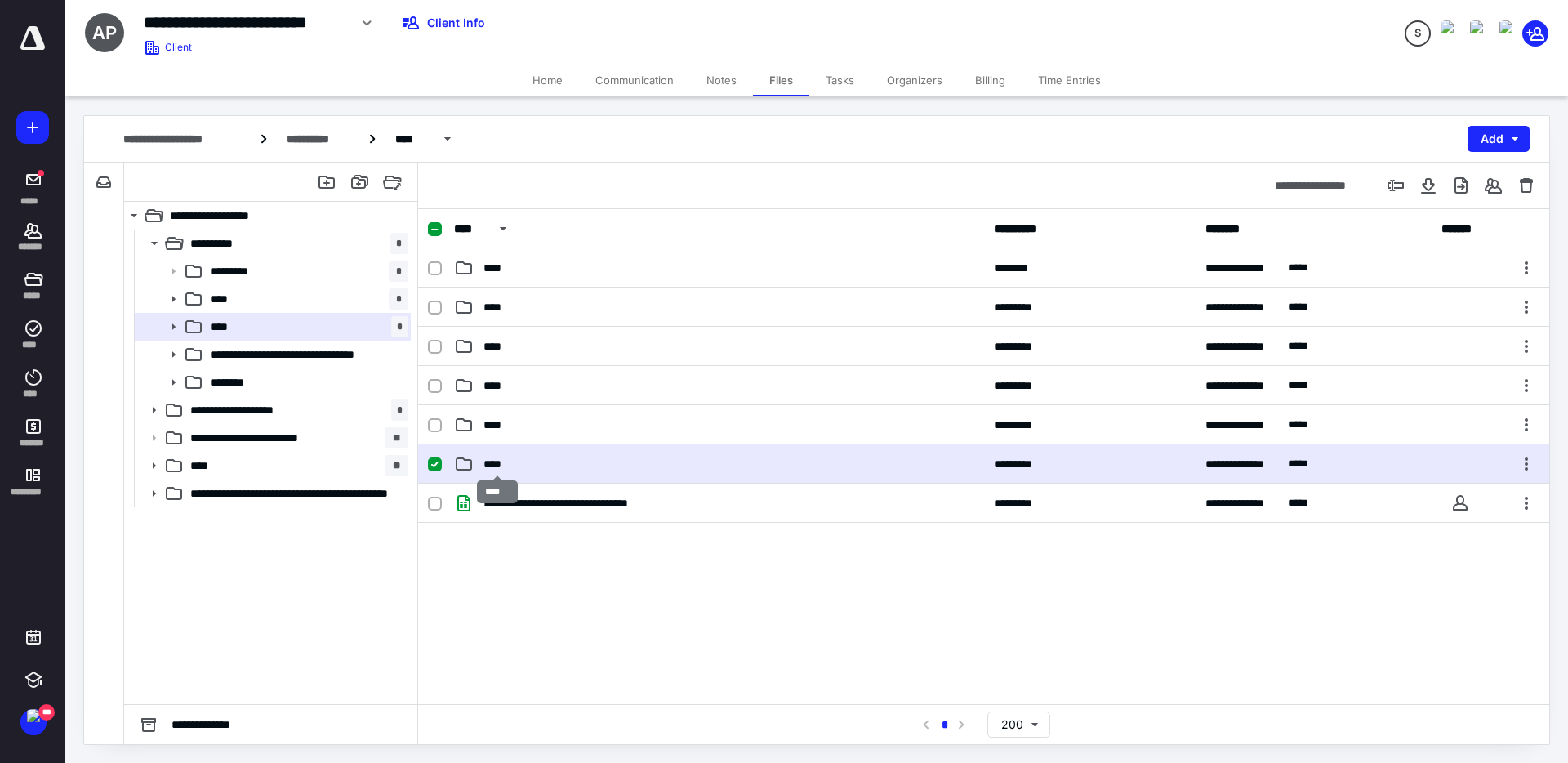 click on "****" at bounding box center [497, 464] 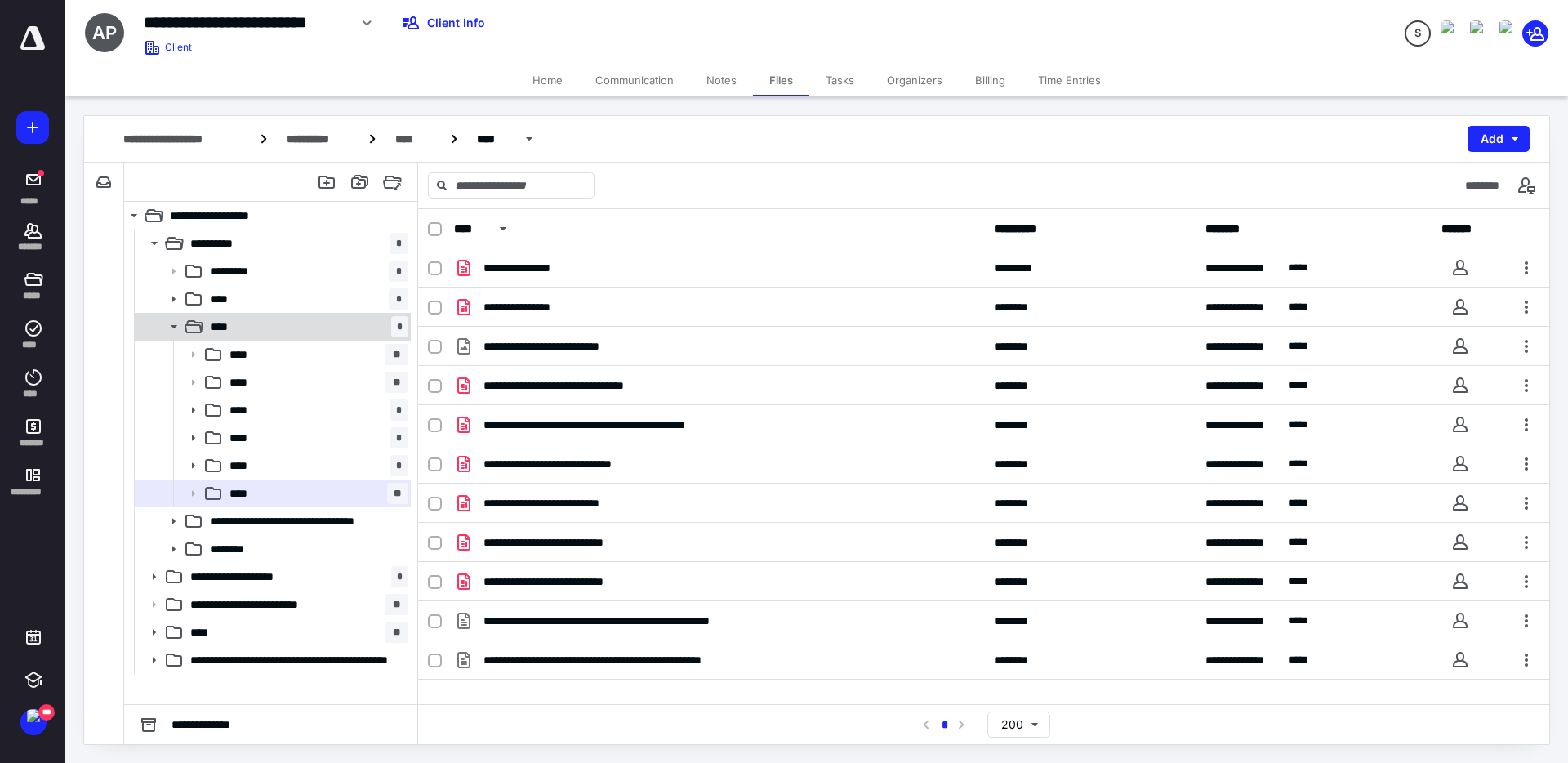 click on "**** *" at bounding box center (305, 327) 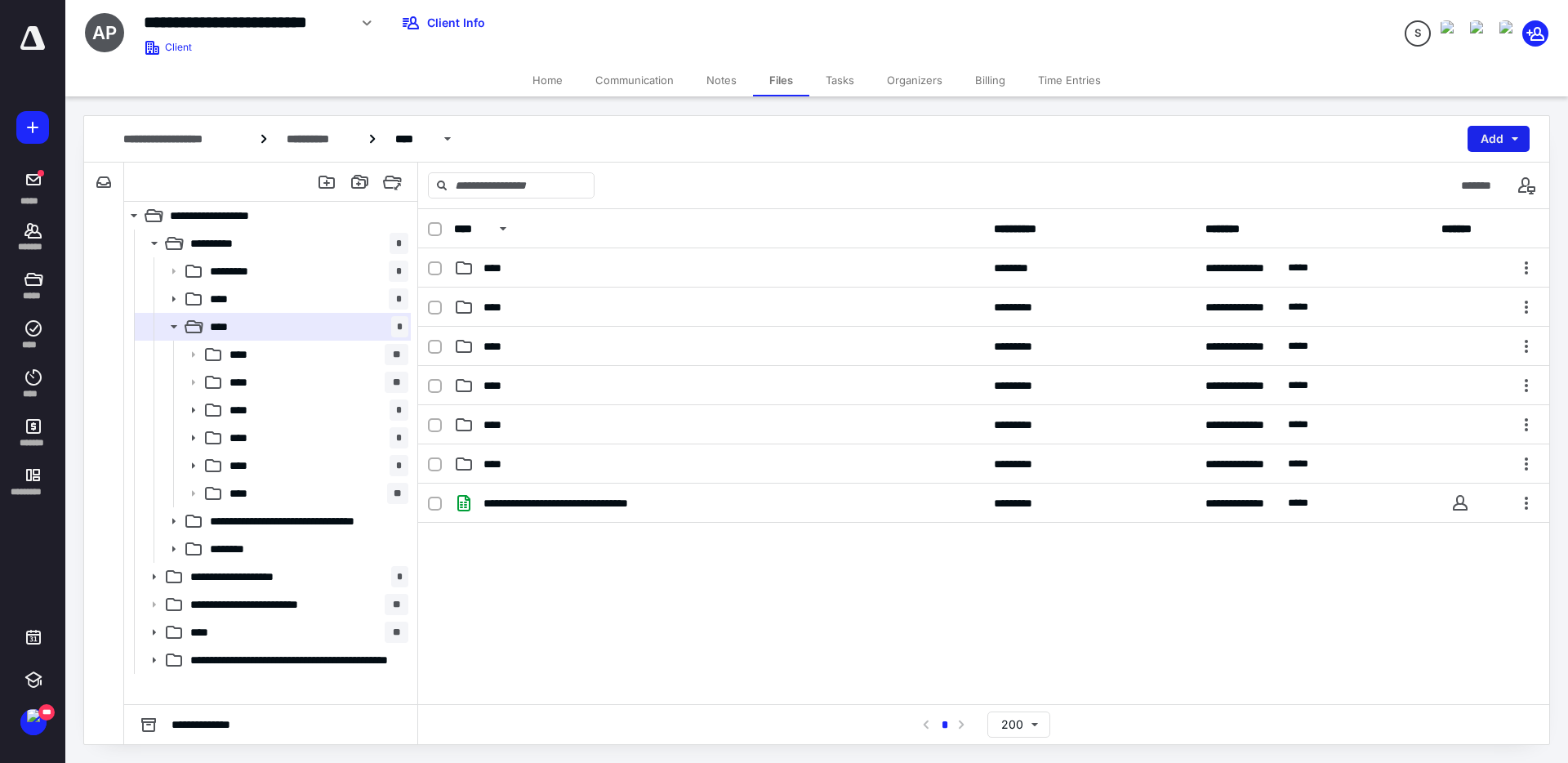 click on "Add" at bounding box center [1499, 139] 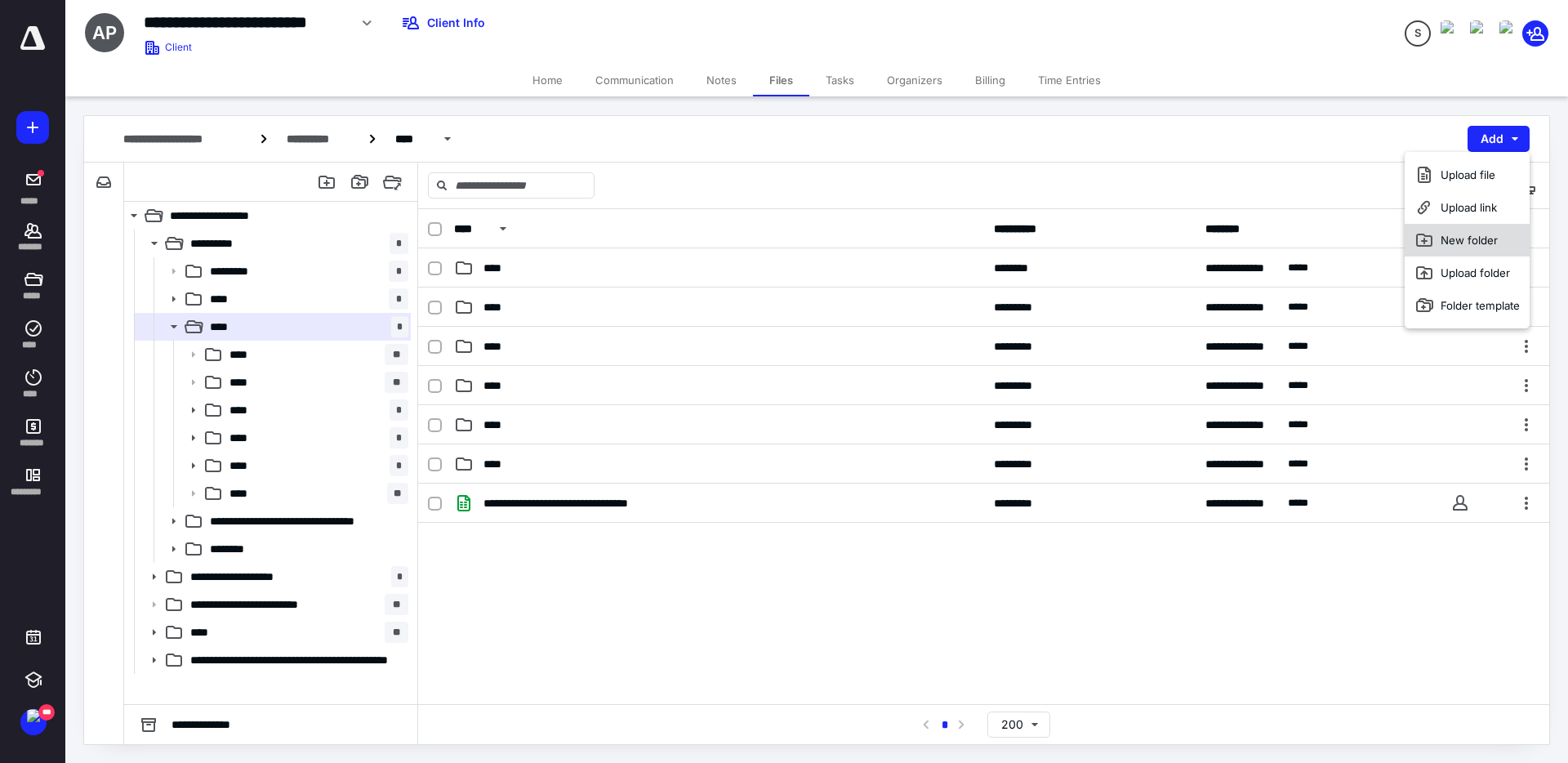 click on "New folder" at bounding box center [1467, 240] 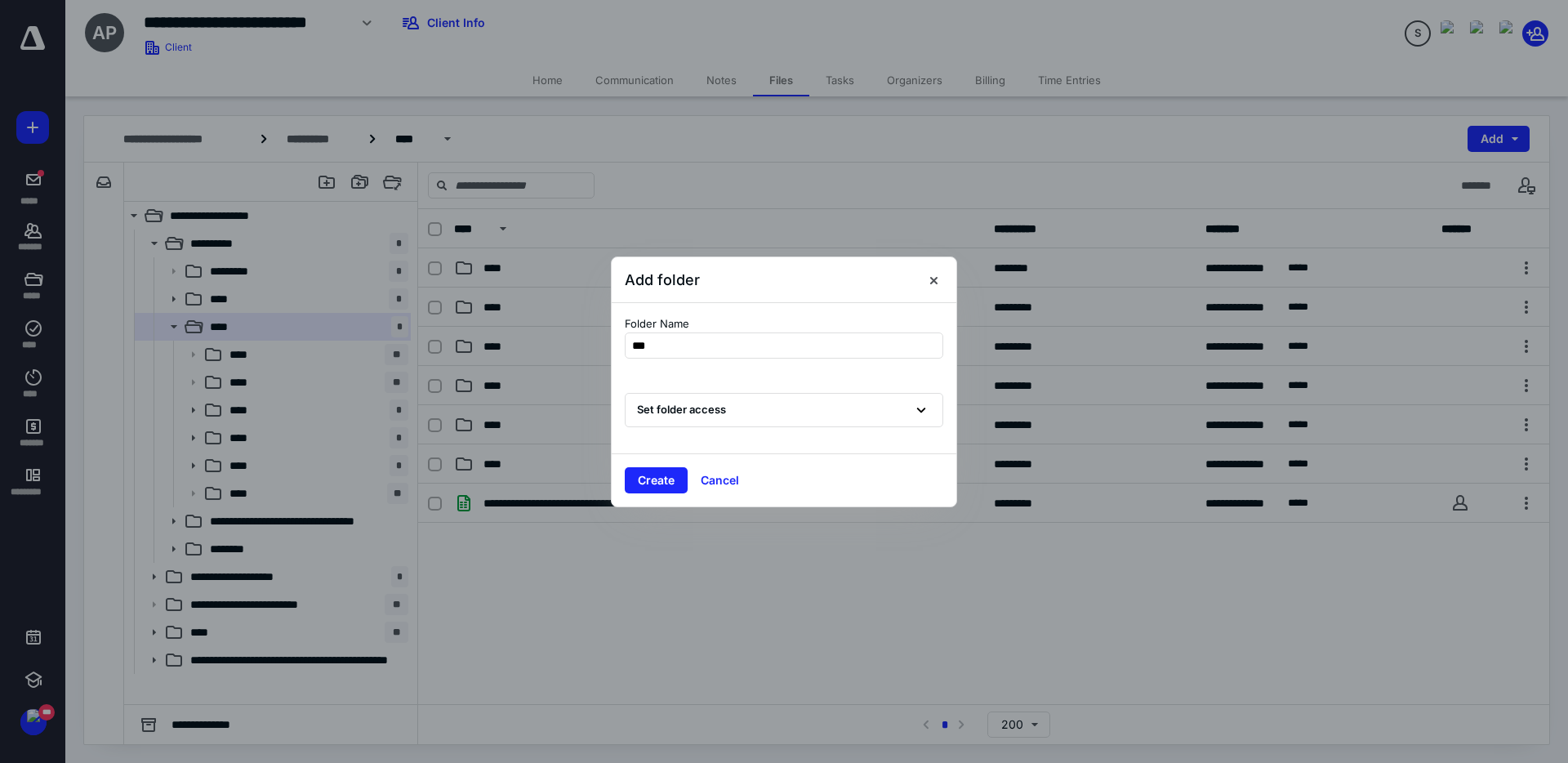 type on "****" 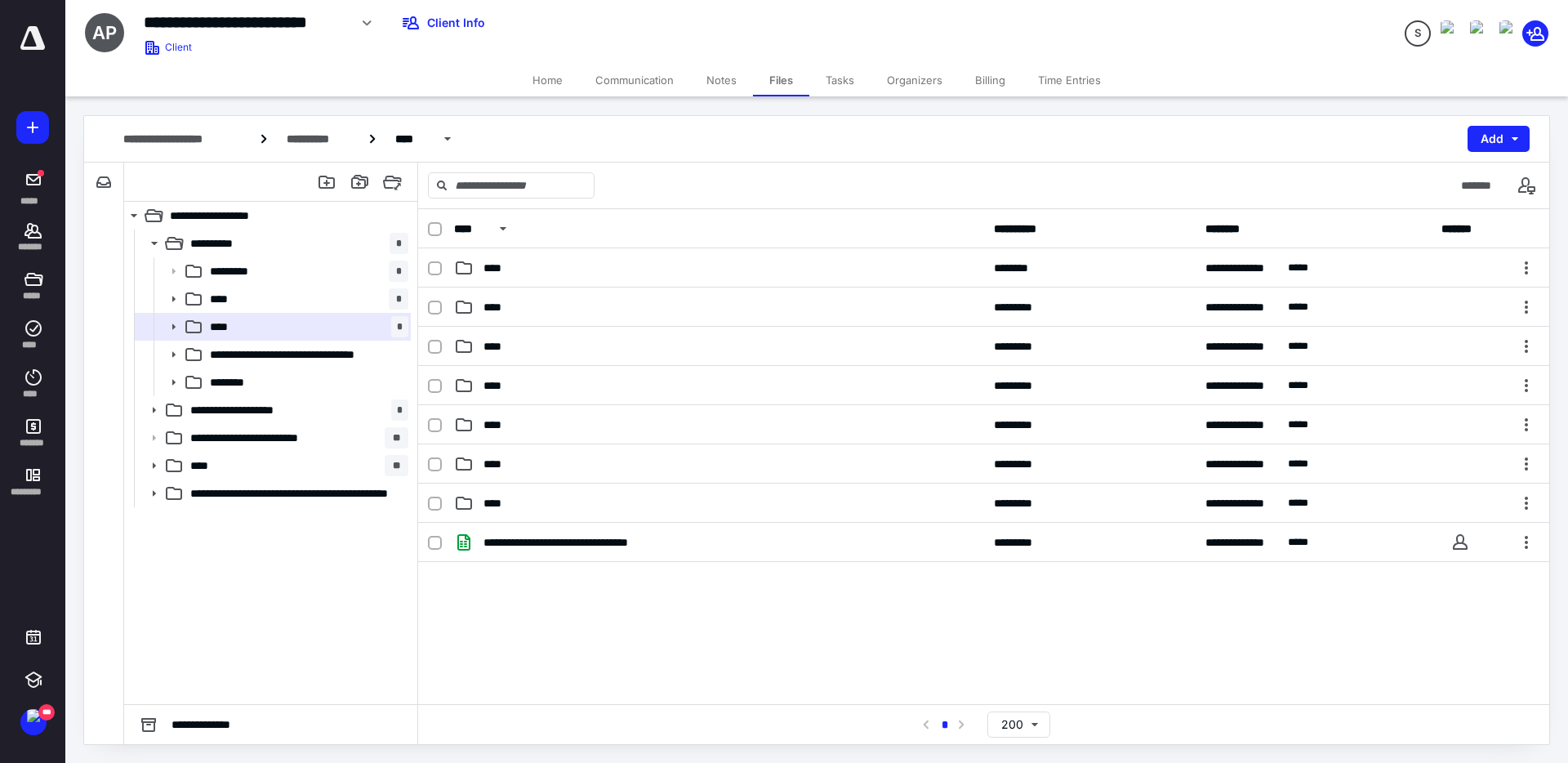 click on "Tasks" at bounding box center [840, 80] 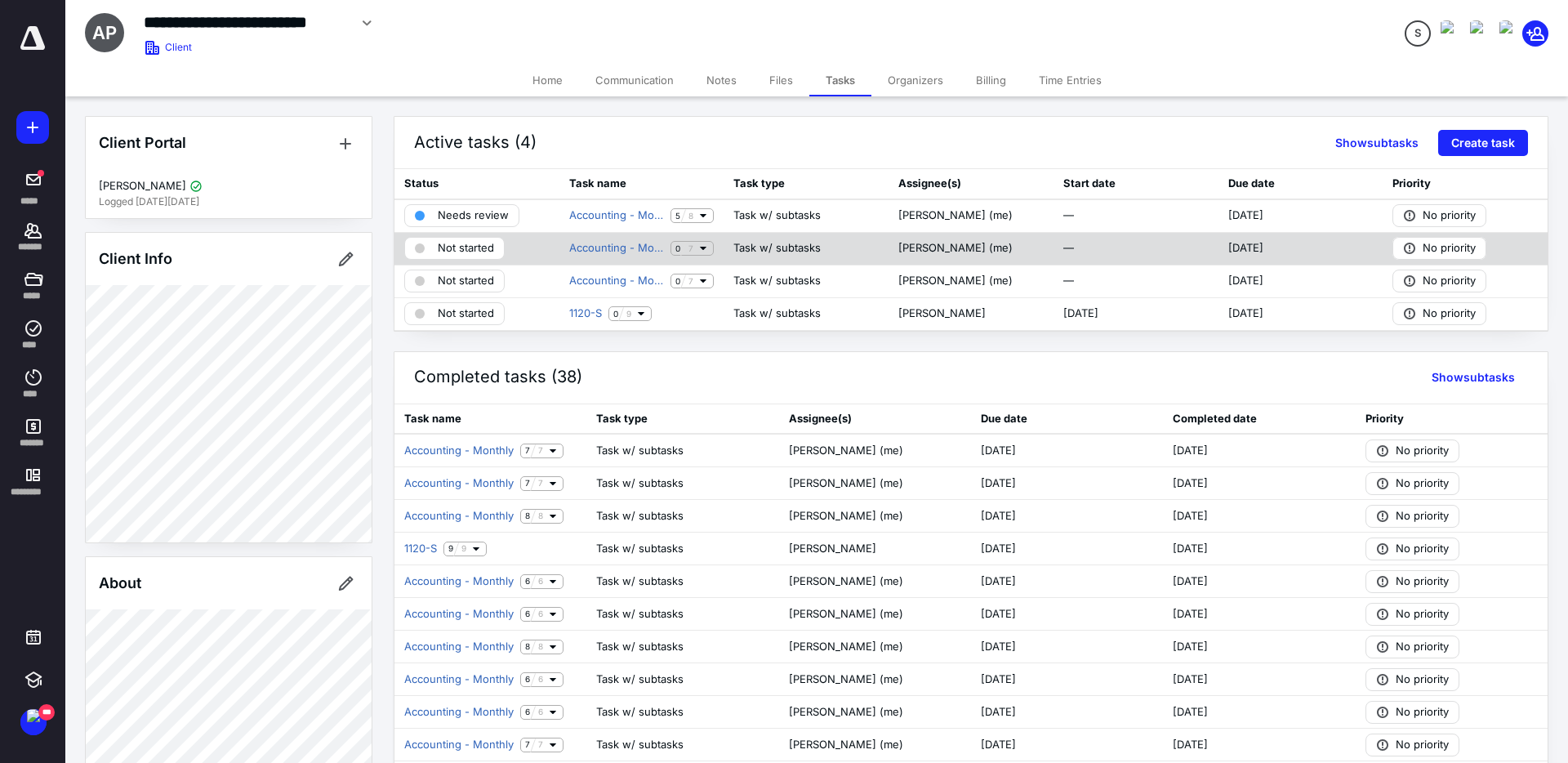 click on "Not started" at bounding box center [454, 248] 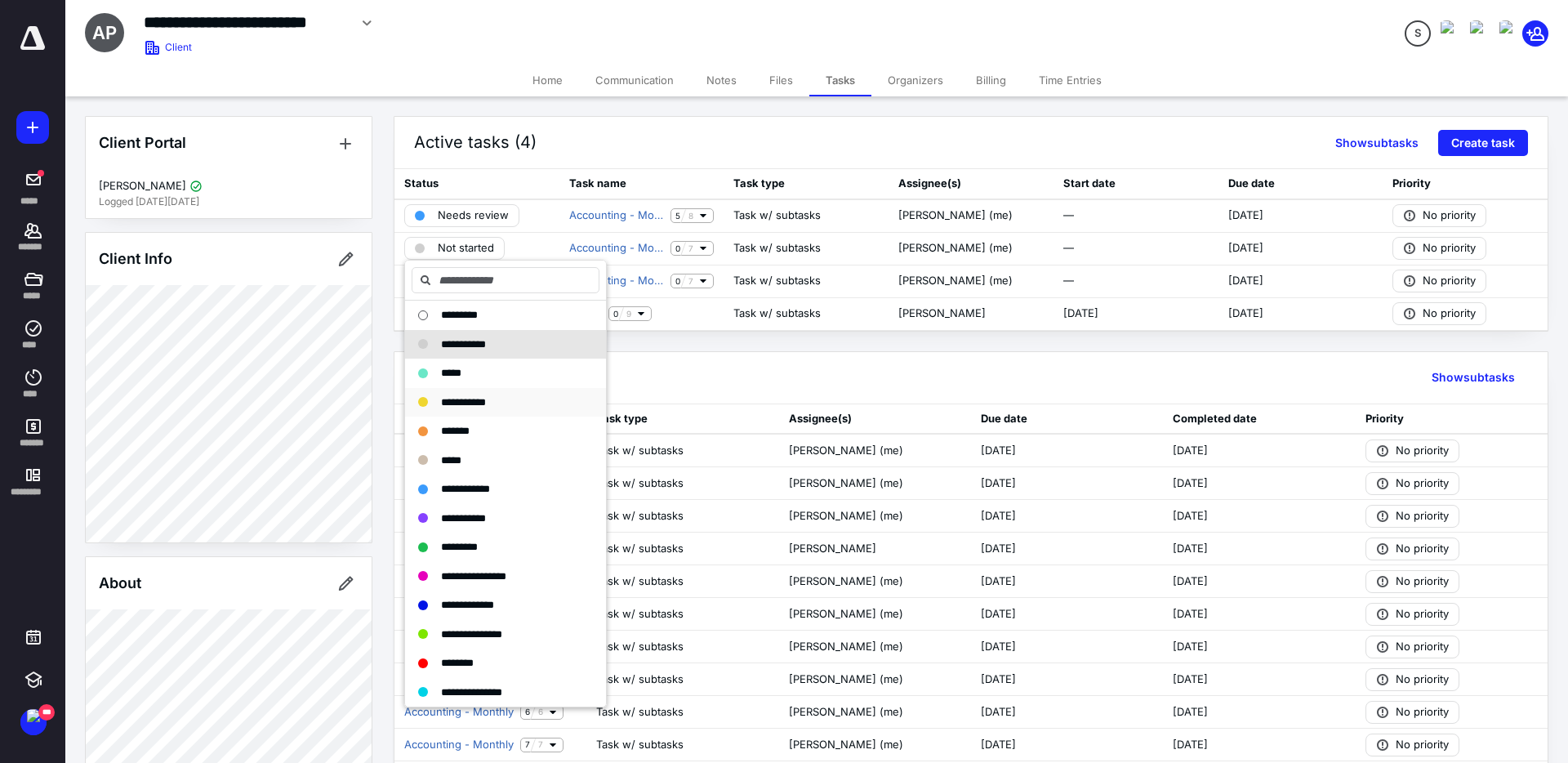 click on "**********" at bounding box center [463, 402] 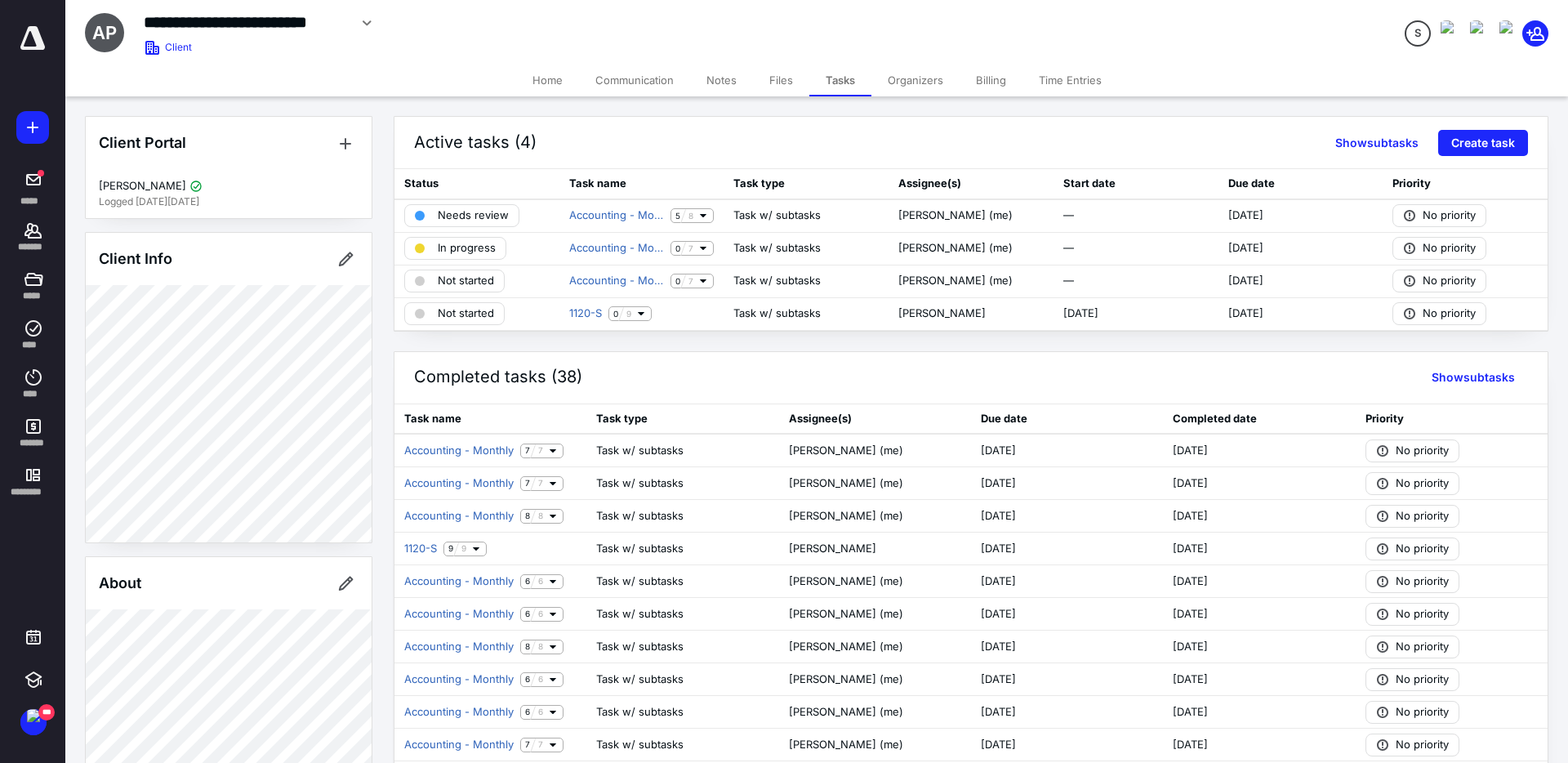click on "Tasks" at bounding box center [840, 80] 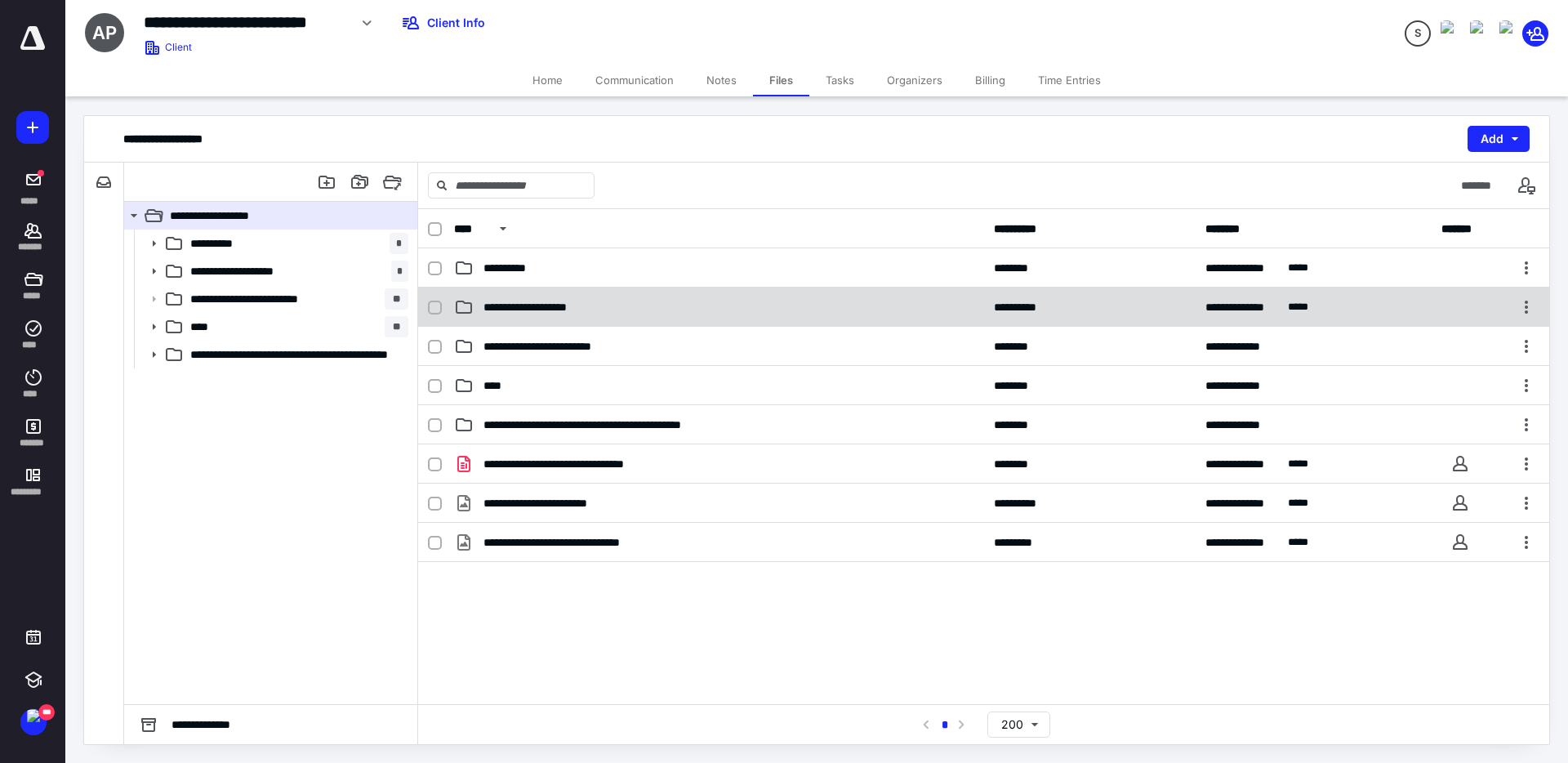 click on "**********" at bounding box center (719, 307) 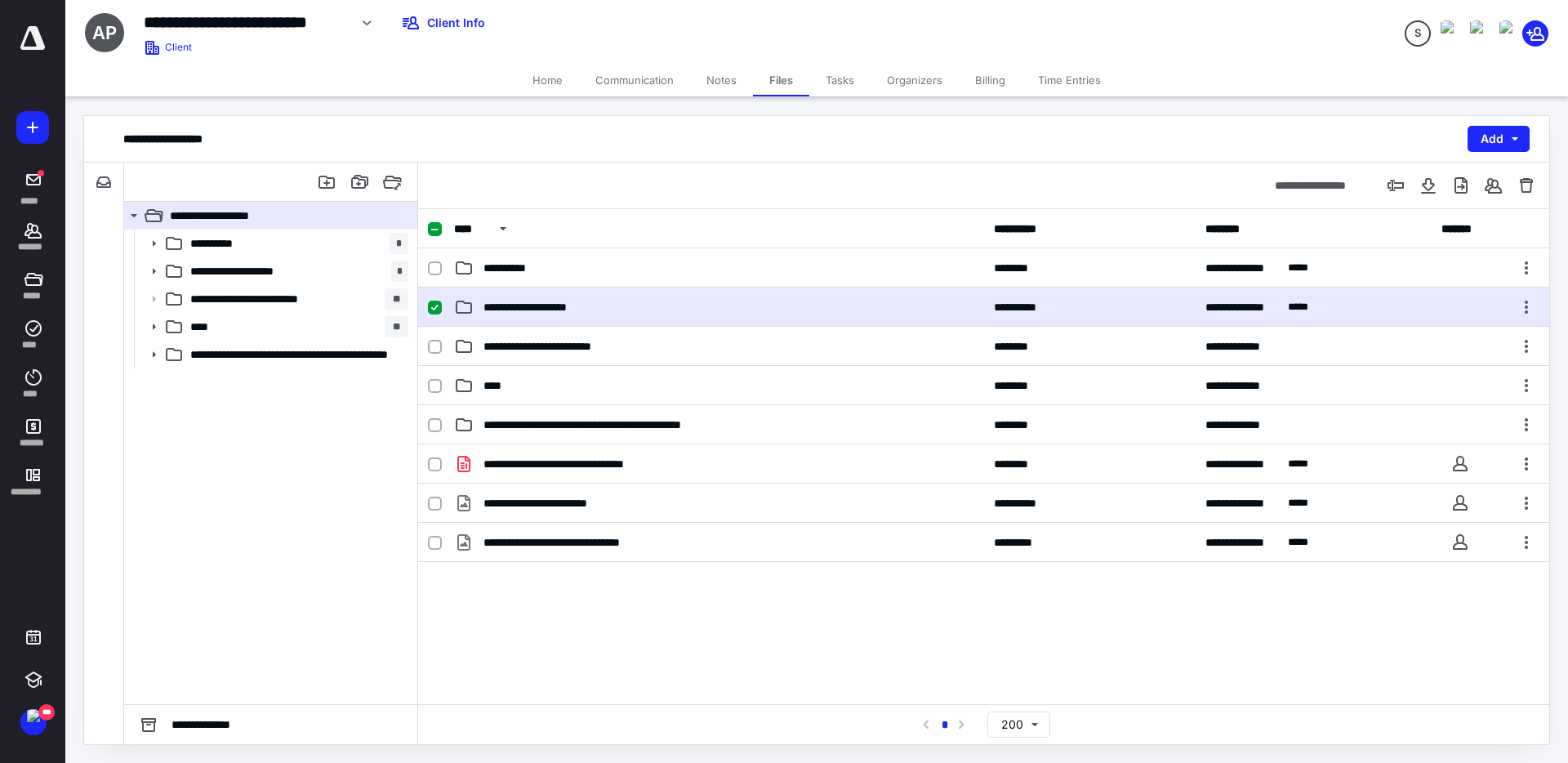click on "**********" at bounding box center (719, 307) 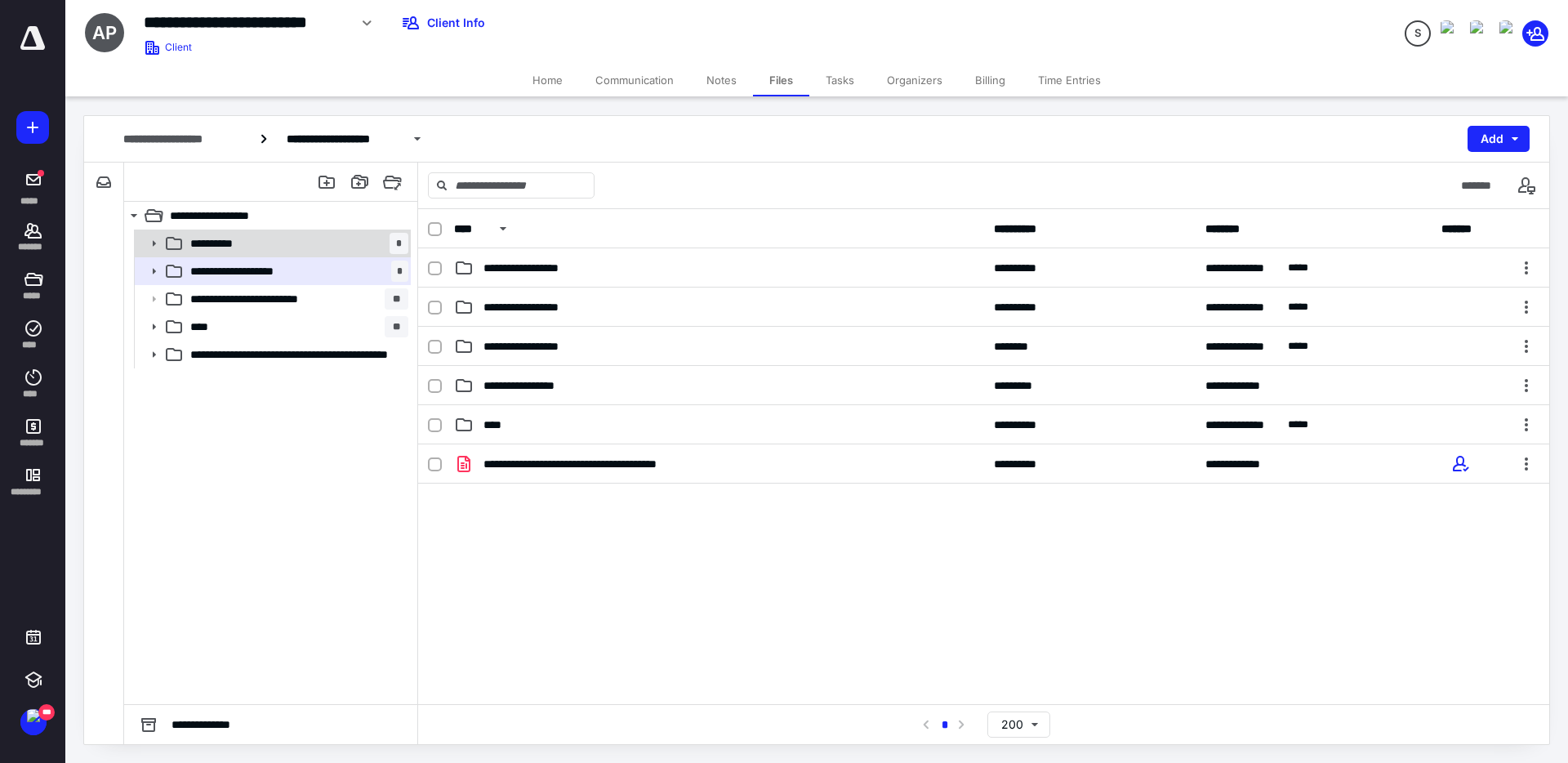 click on "**********" at bounding box center [296, 243] 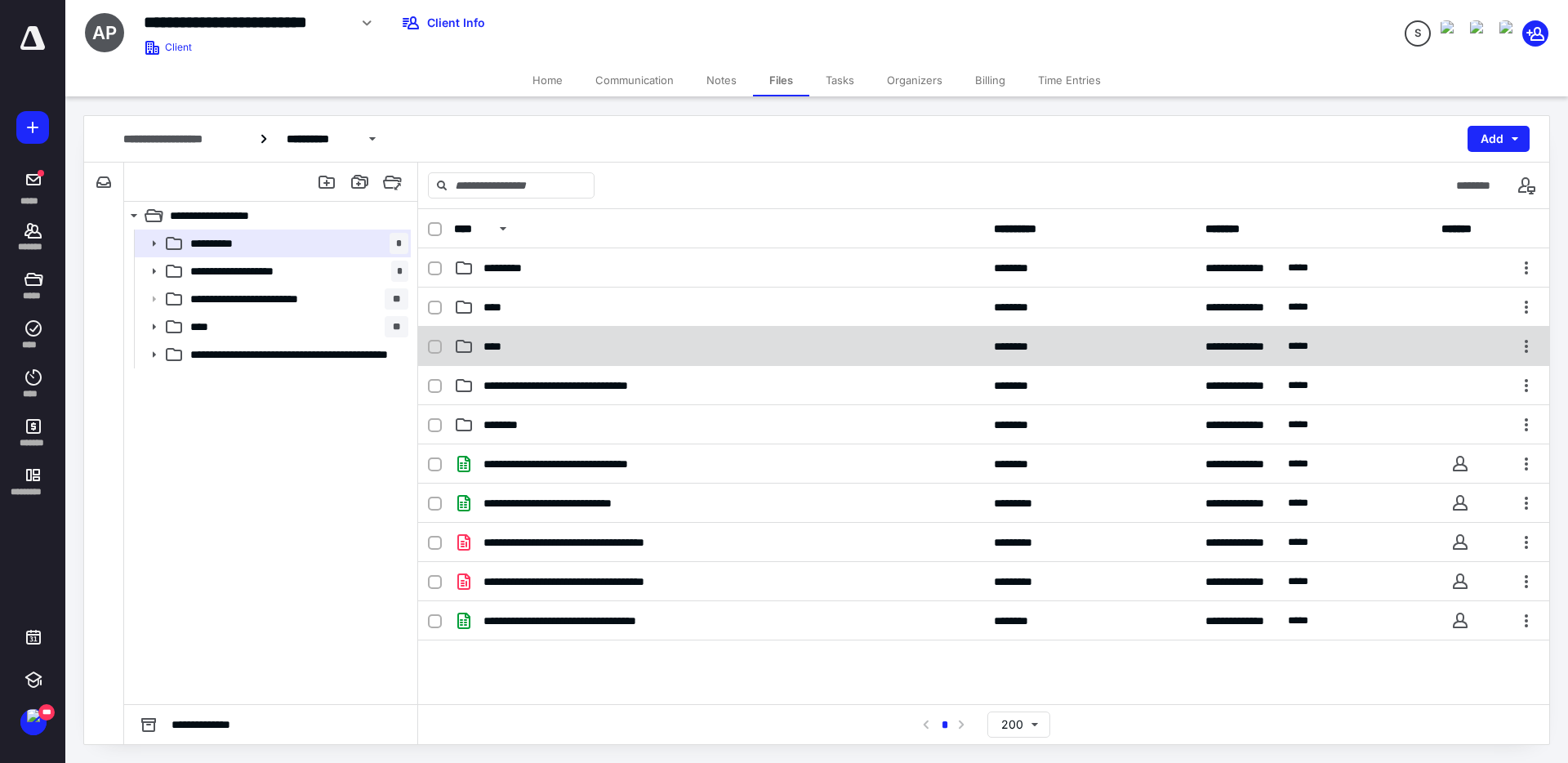 click on "****" at bounding box center (719, 346) 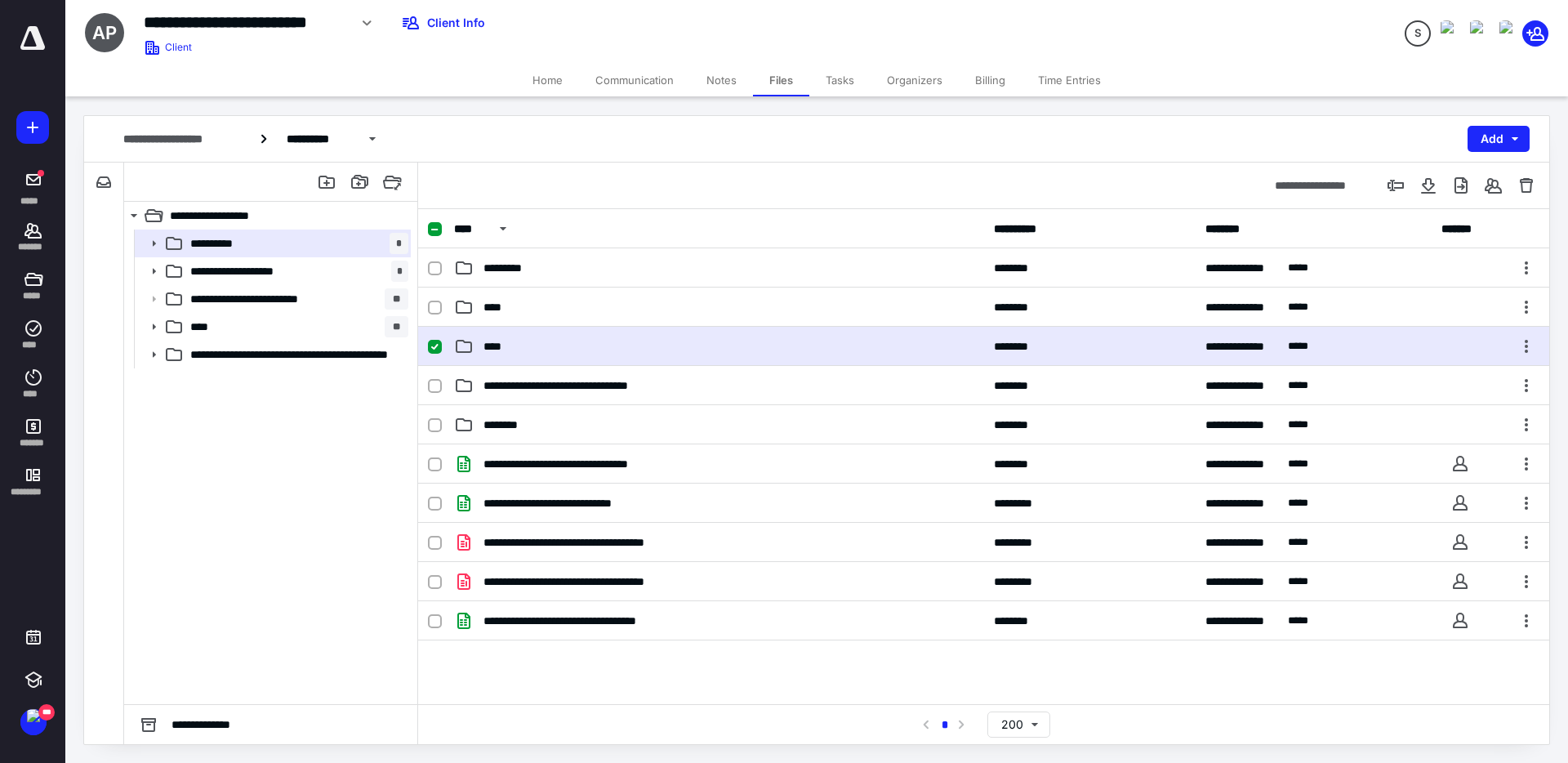 click on "****" at bounding box center [719, 346] 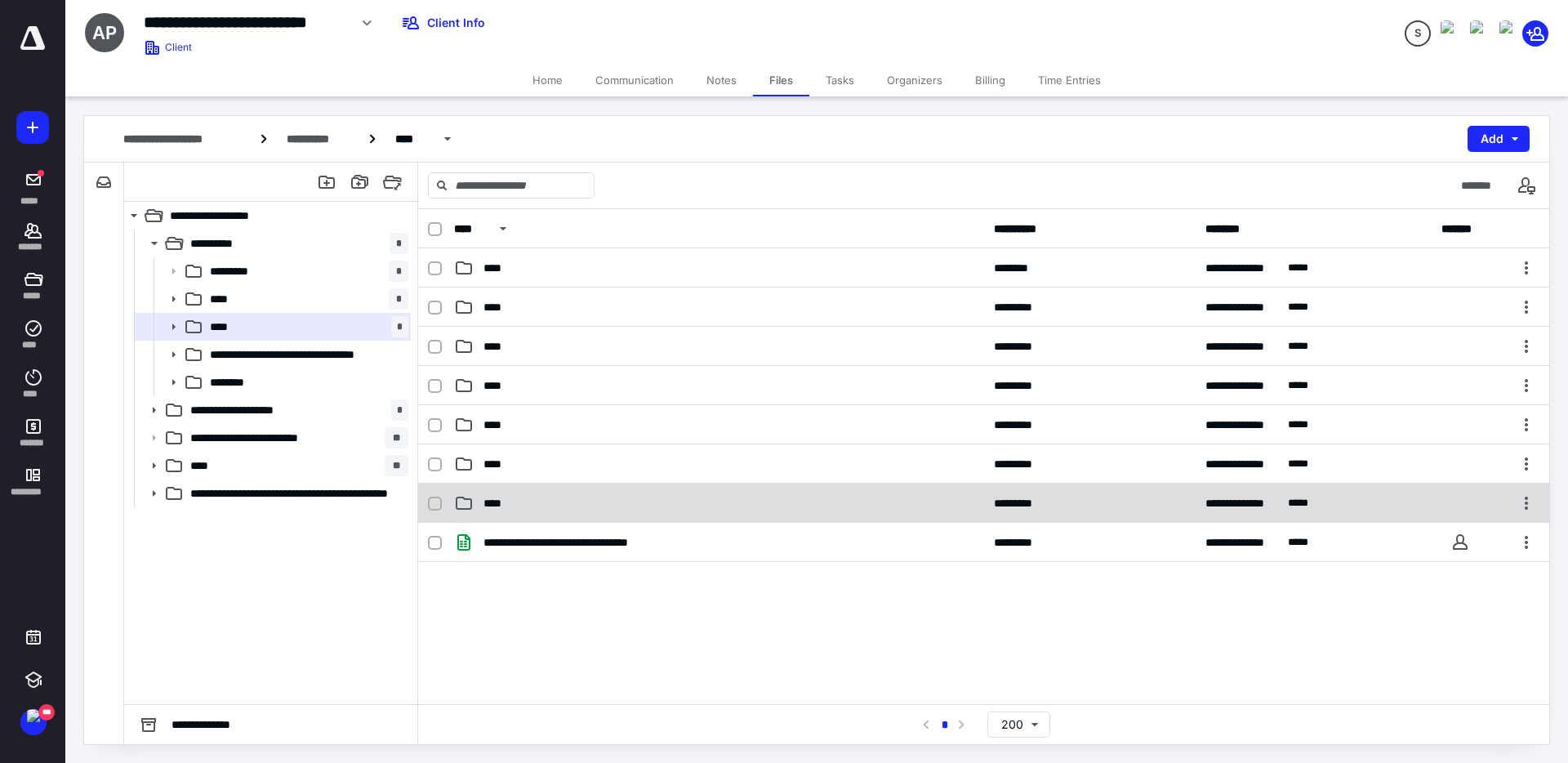 click on "**********" at bounding box center [983, 503] 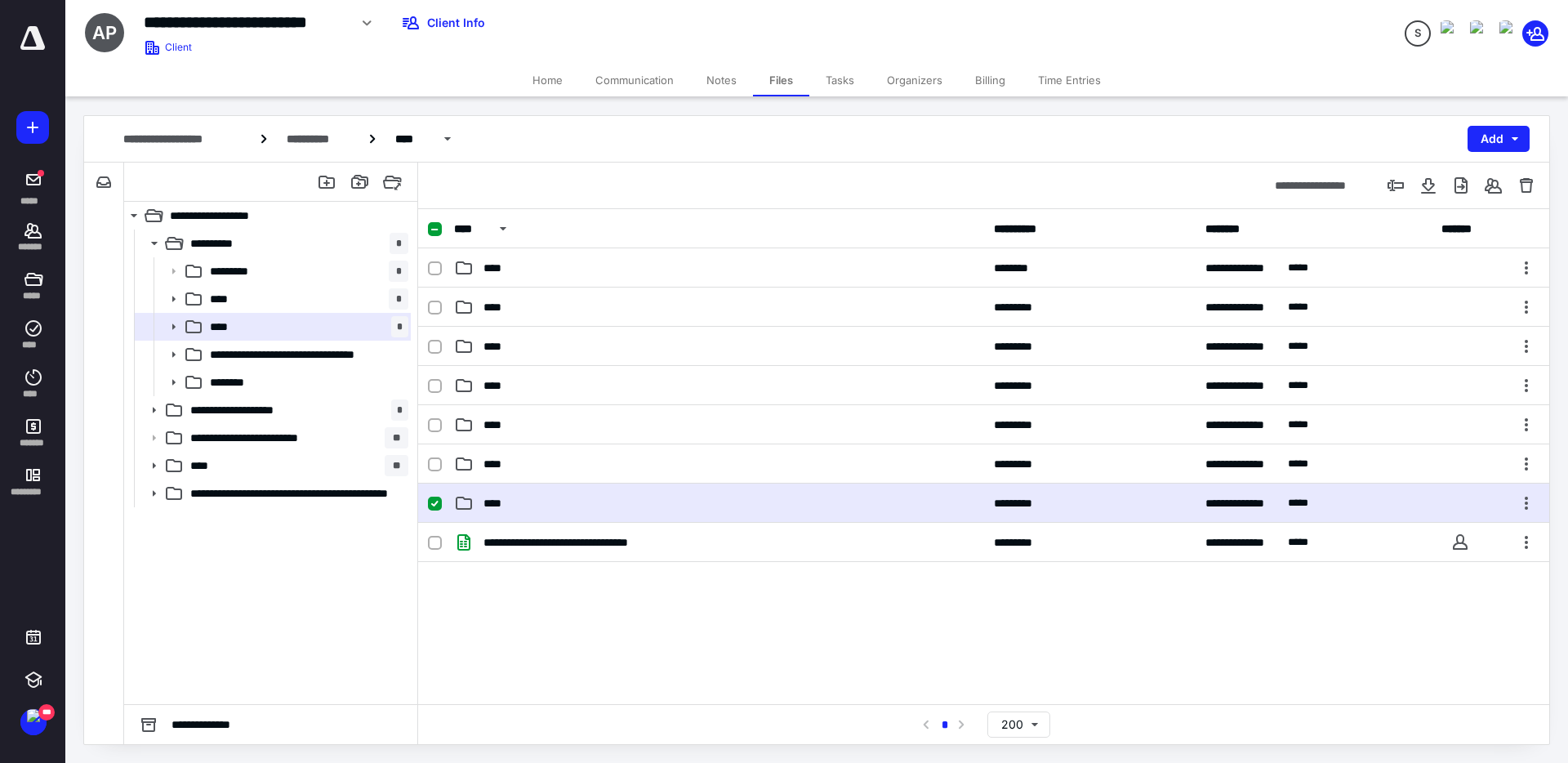 click on "**********" at bounding box center (983, 503) 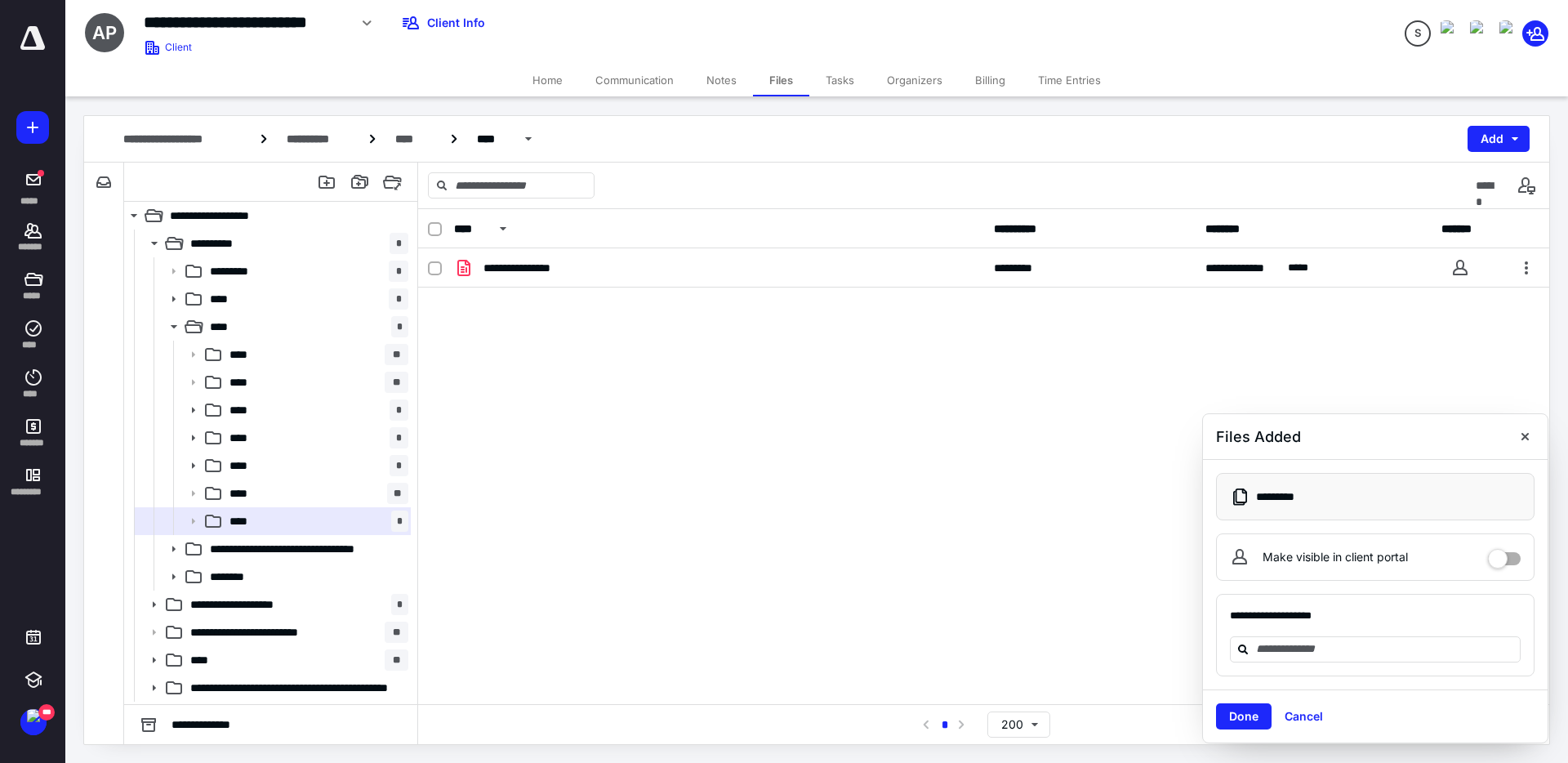 click on "**********" at bounding box center [817, 430] 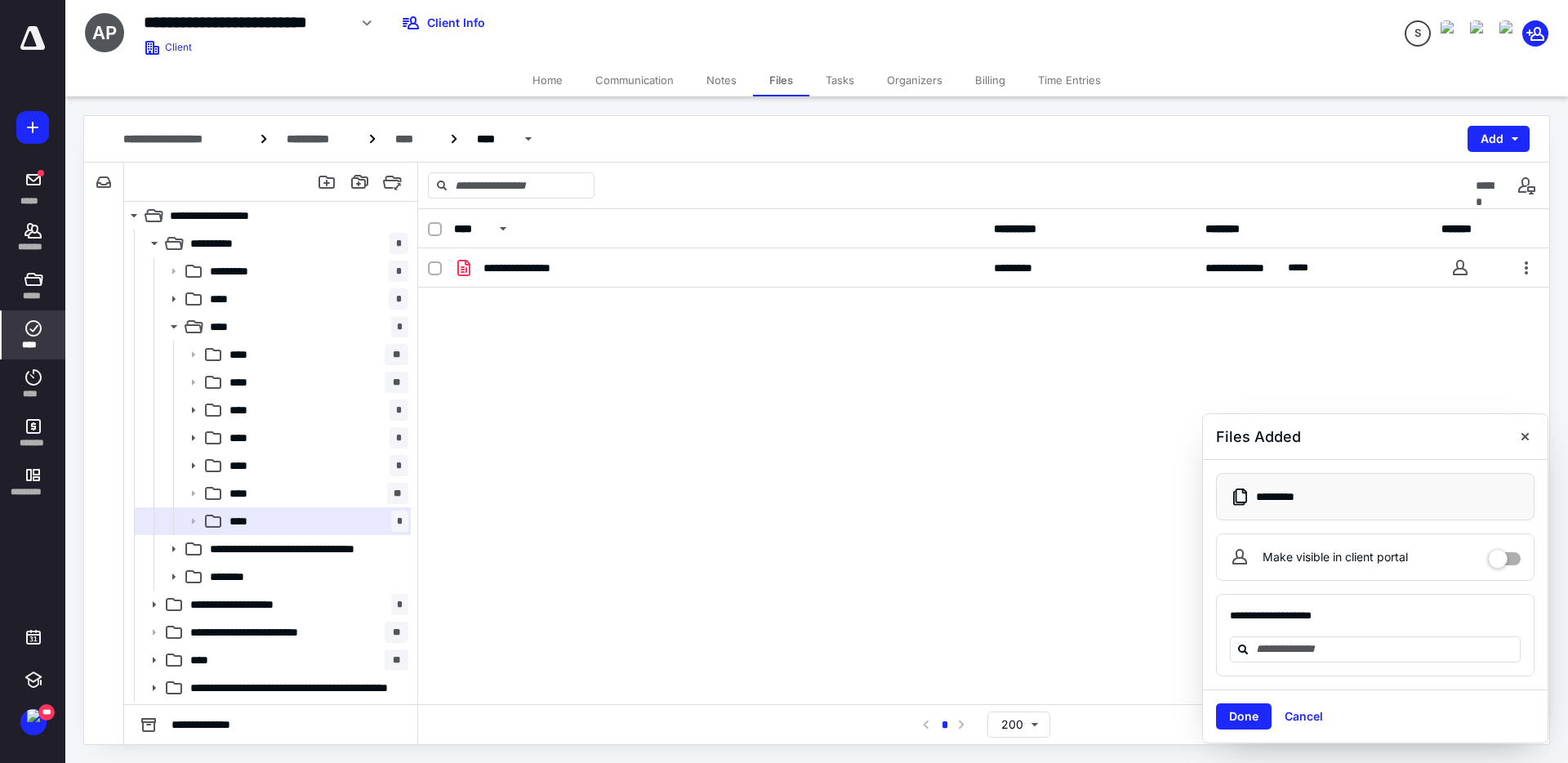click on "****" at bounding box center [33, 335] 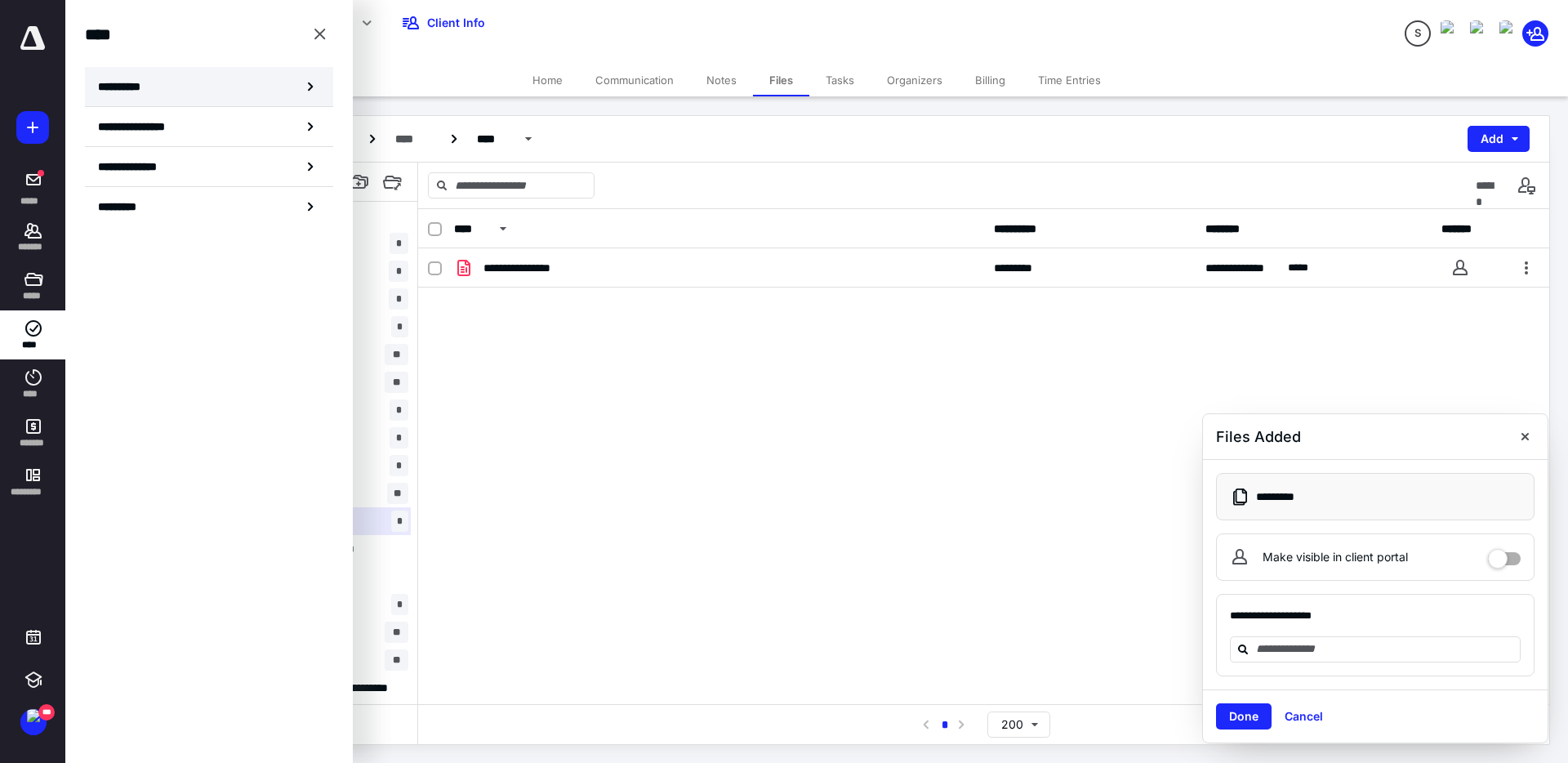 click on "**********" at bounding box center (125, 87) 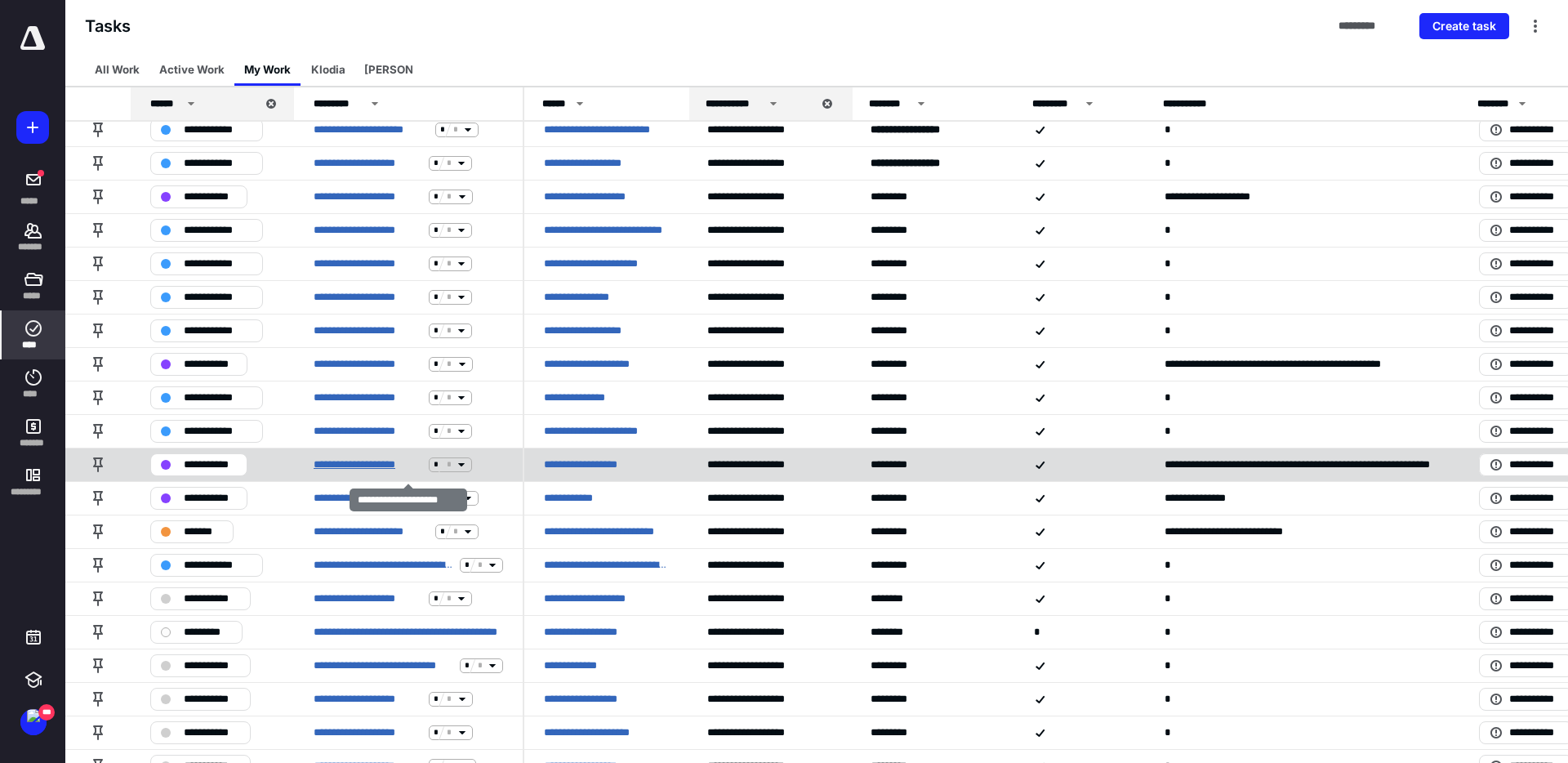 scroll, scrollTop: 444, scrollLeft: 1, axis: both 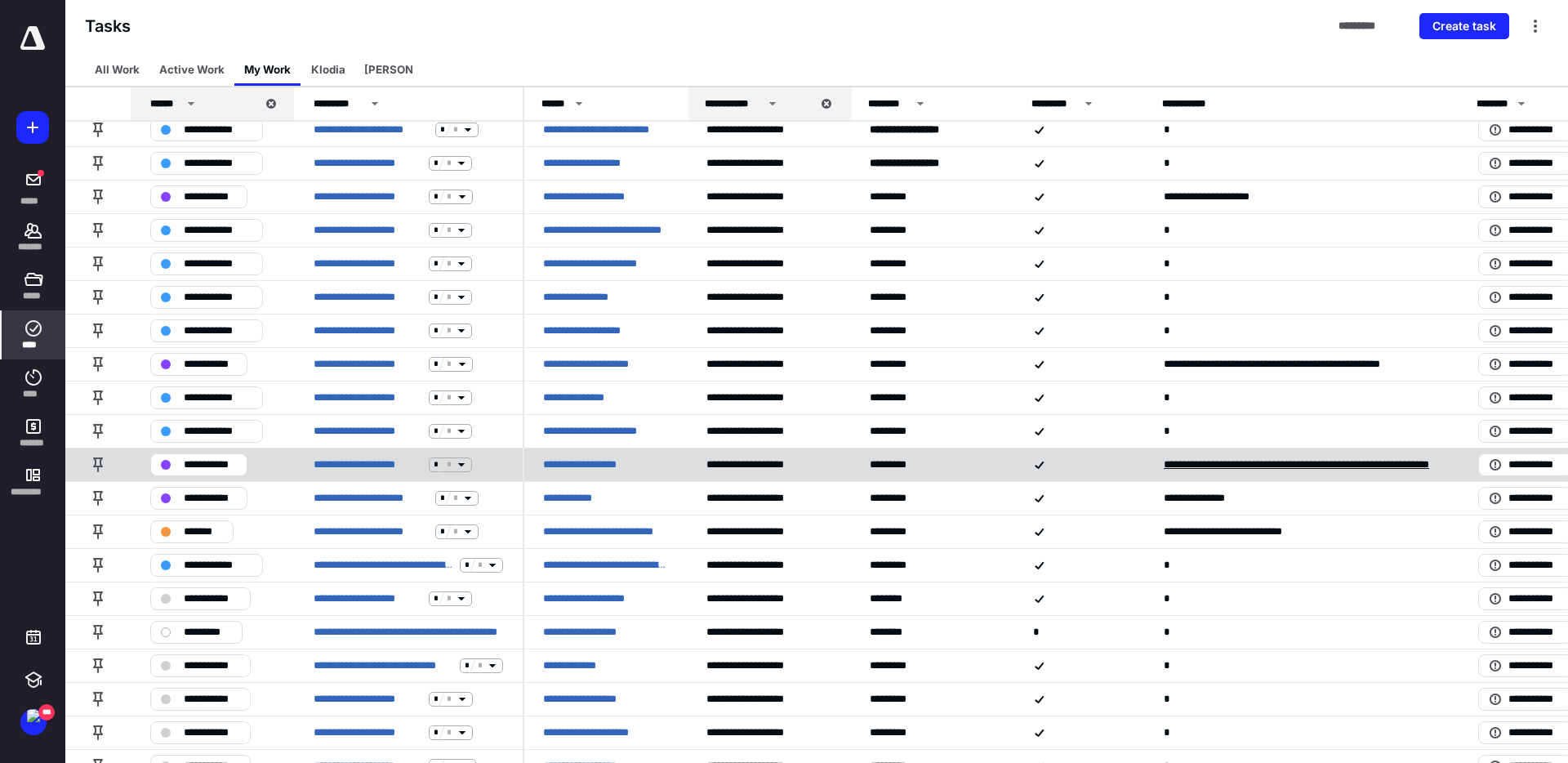 click on "**********" at bounding box center [1301, 465] 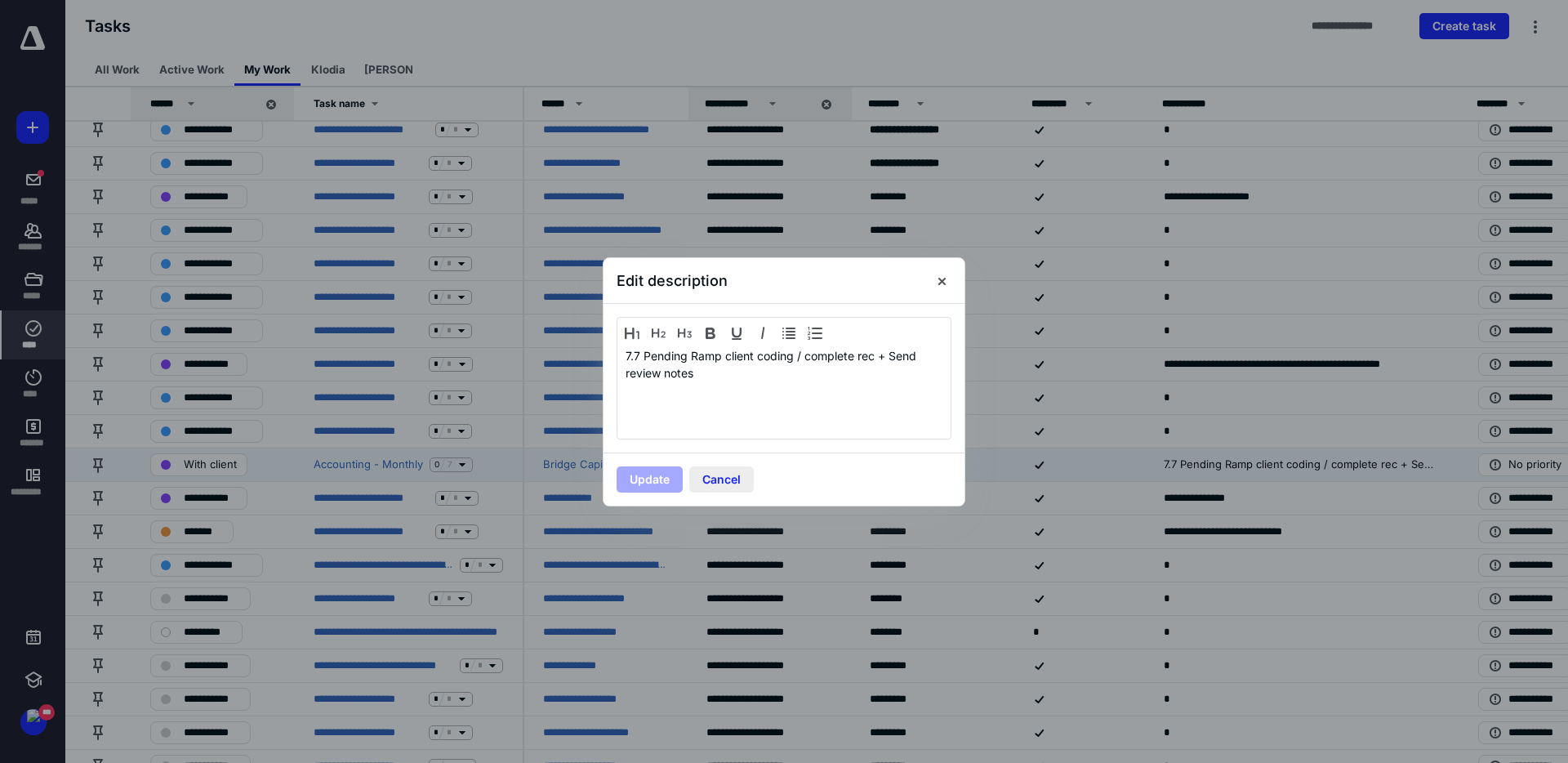 click on "Cancel" at bounding box center [721, 480] 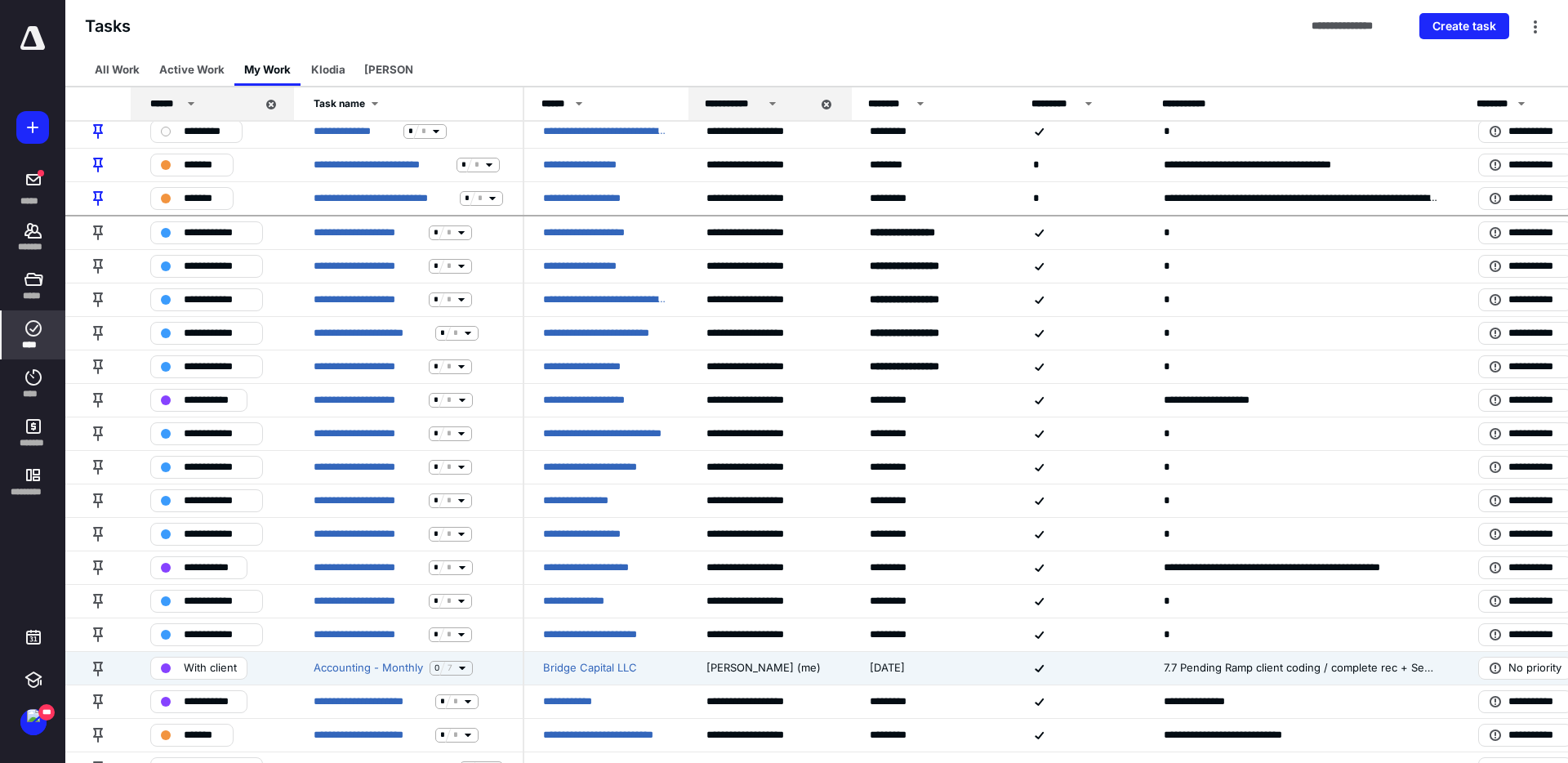 scroll, scrollTop: 233, scrollLeft: 1, axis: both 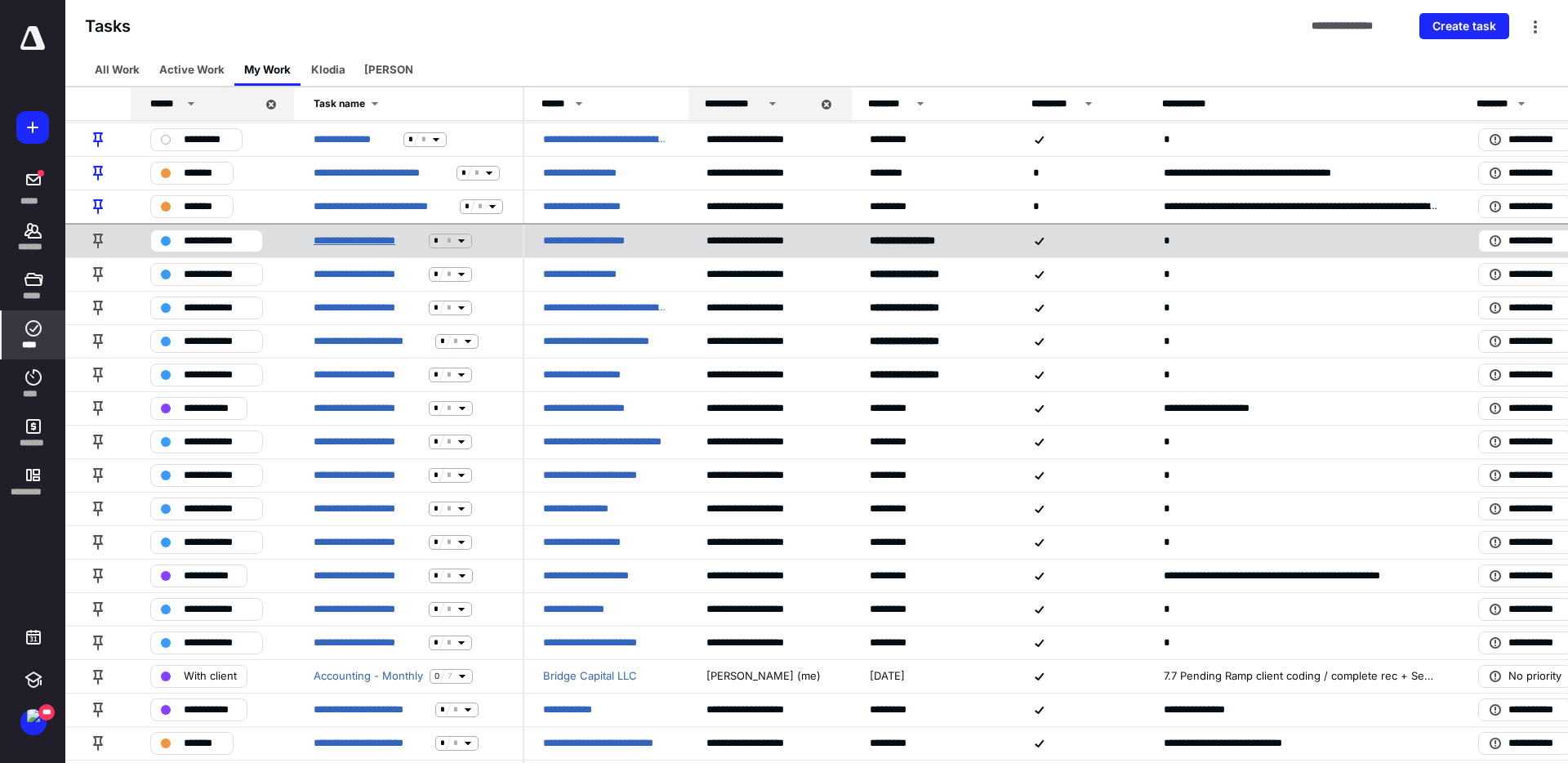 click on "**********" at bounding box center [368, 241] 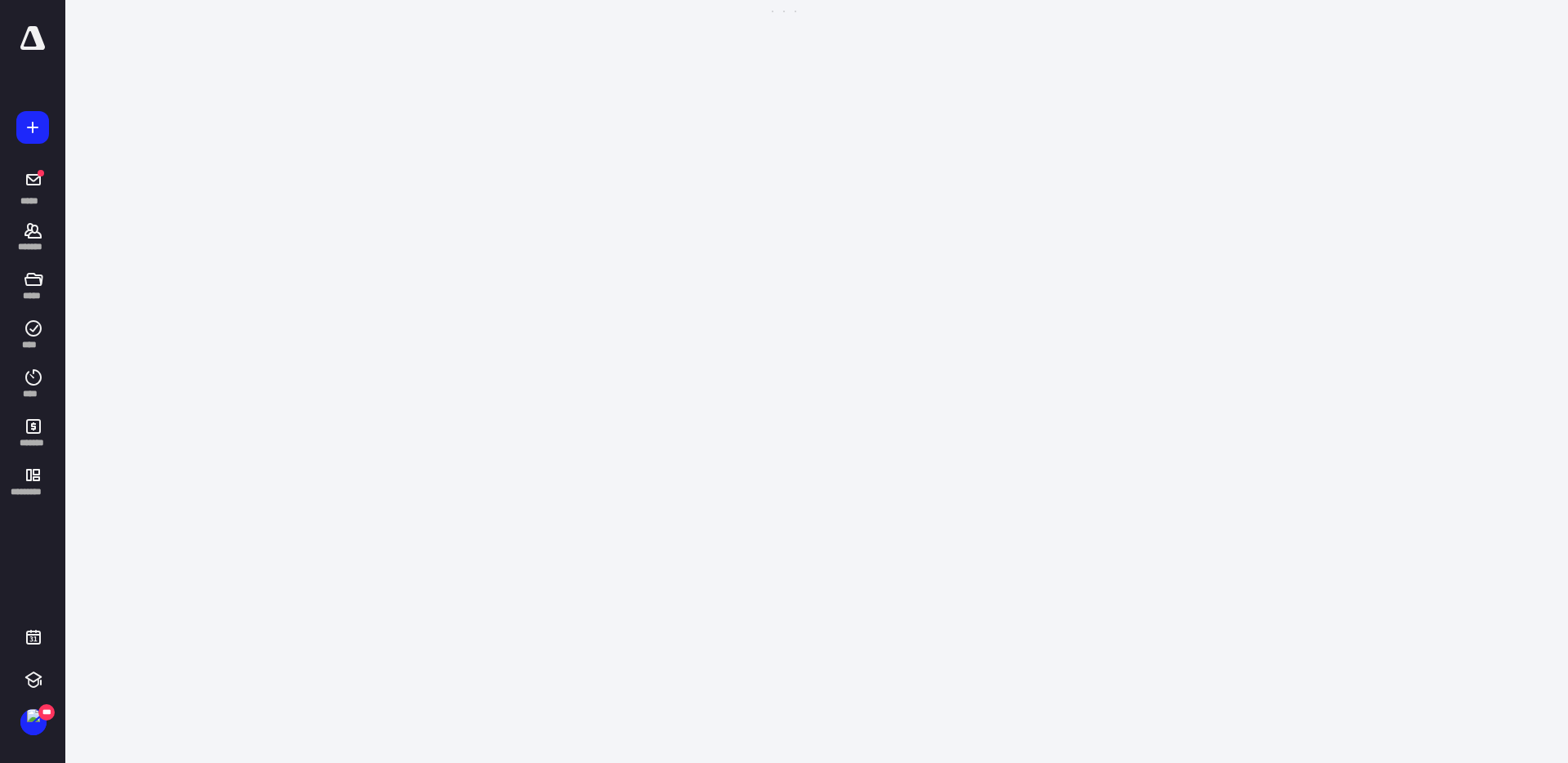 scroll, scrollTop: 0, scrollLeft: 0, axis: both 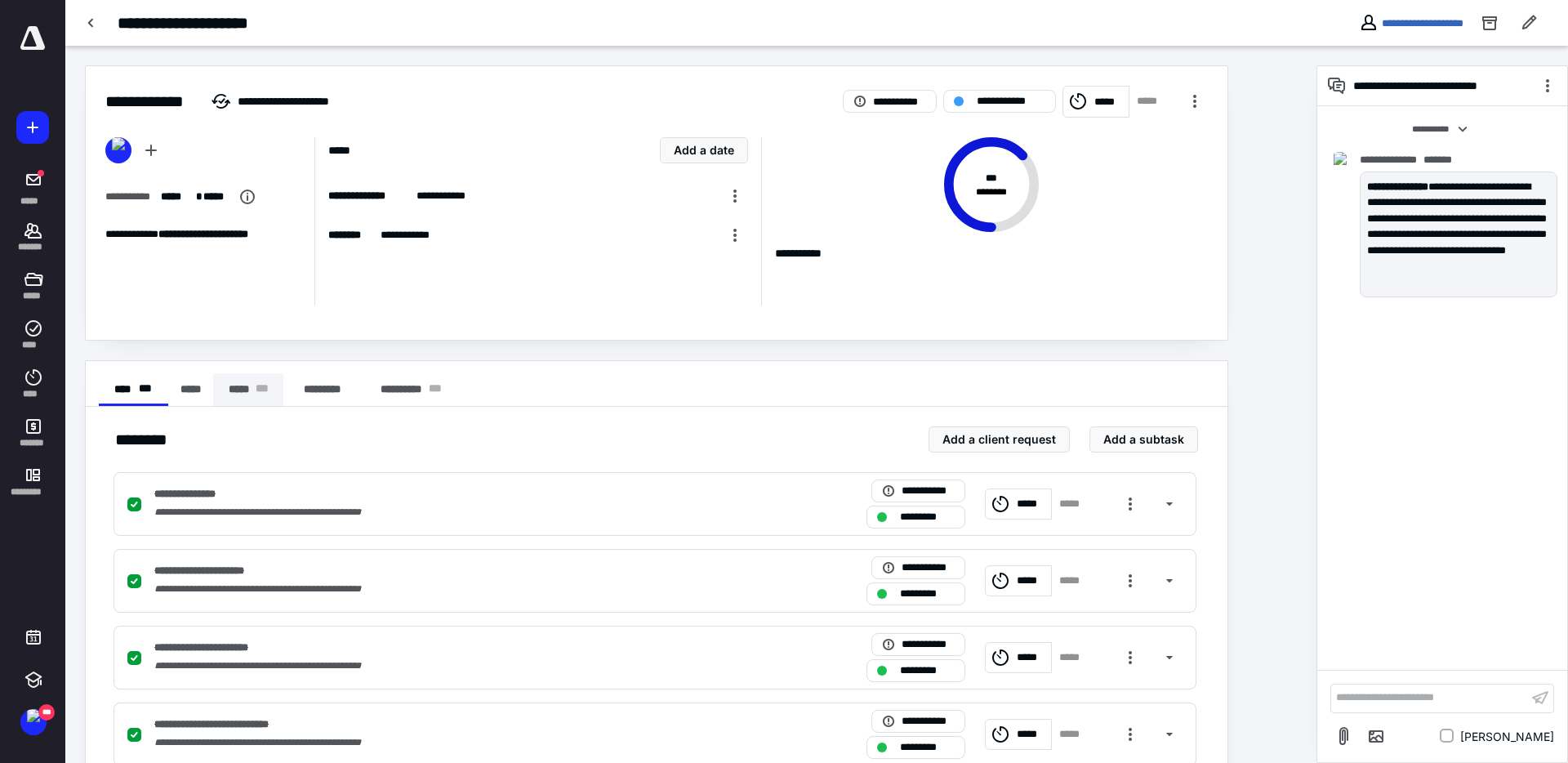click on "***** * * *" at bounding box center [248, 390] 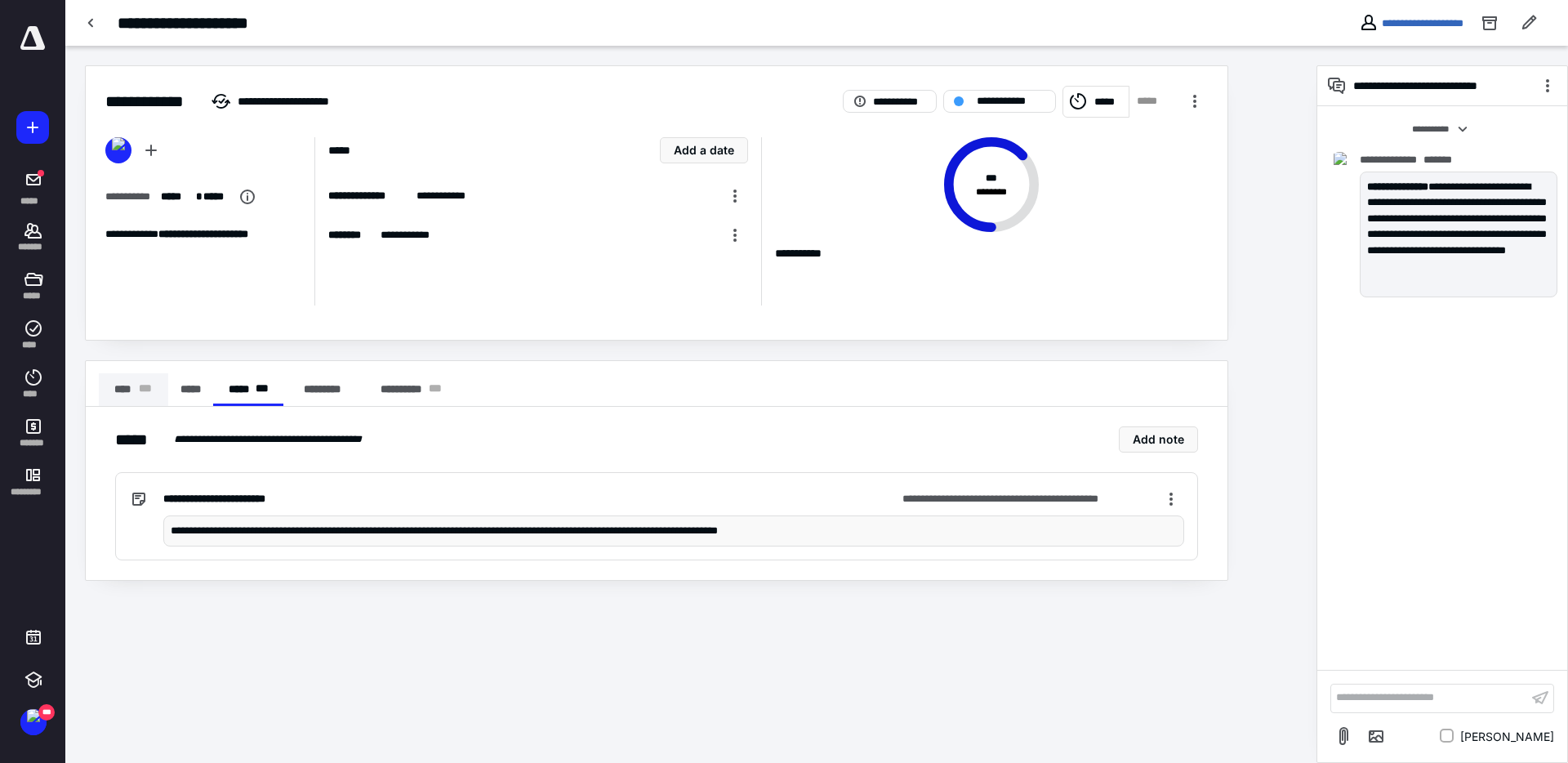 click on "**** * * *" at bounding box center [133, 390] 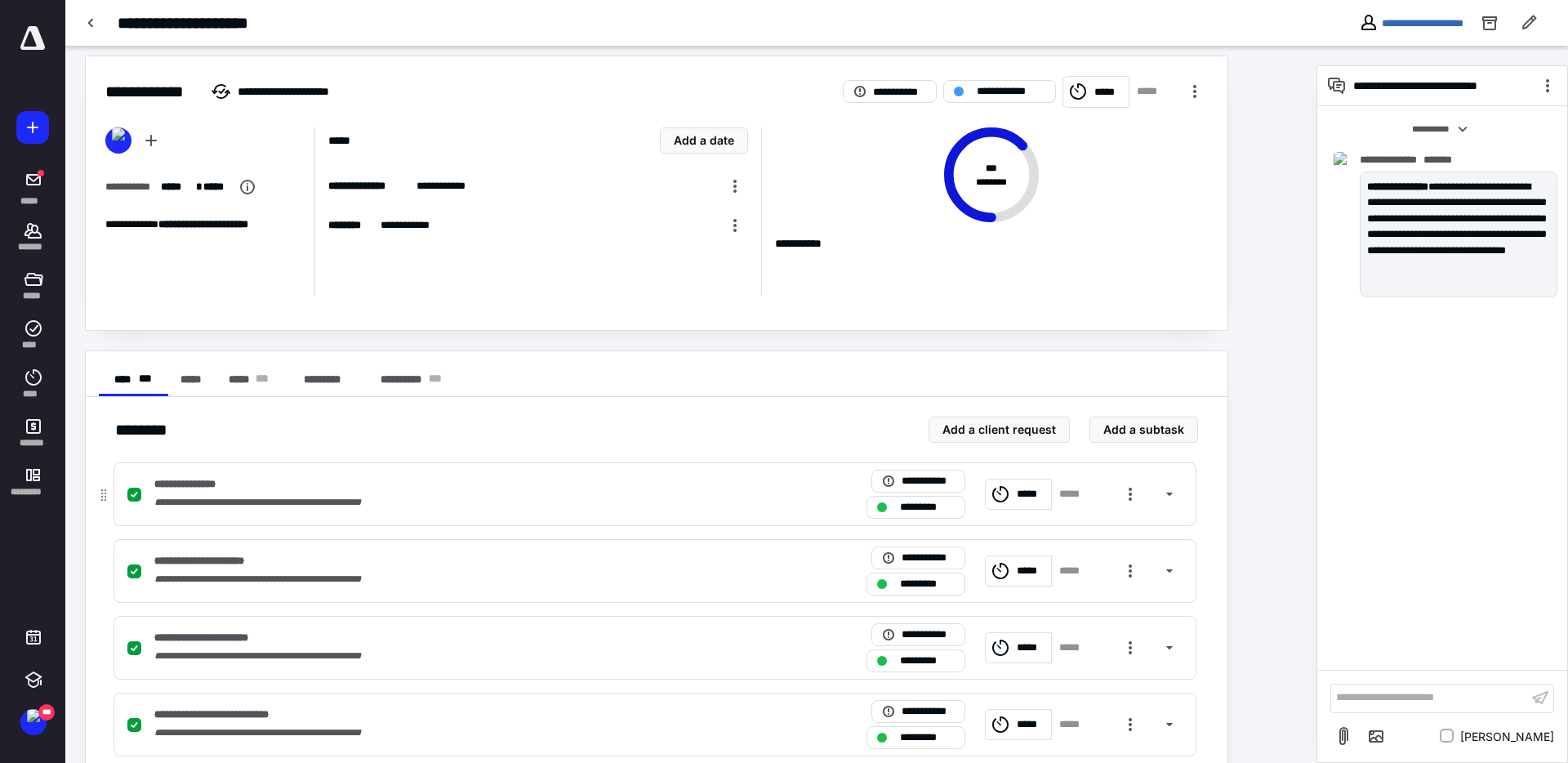 scroll, scrollTop: 0, scrollLeft: 0, axis: both 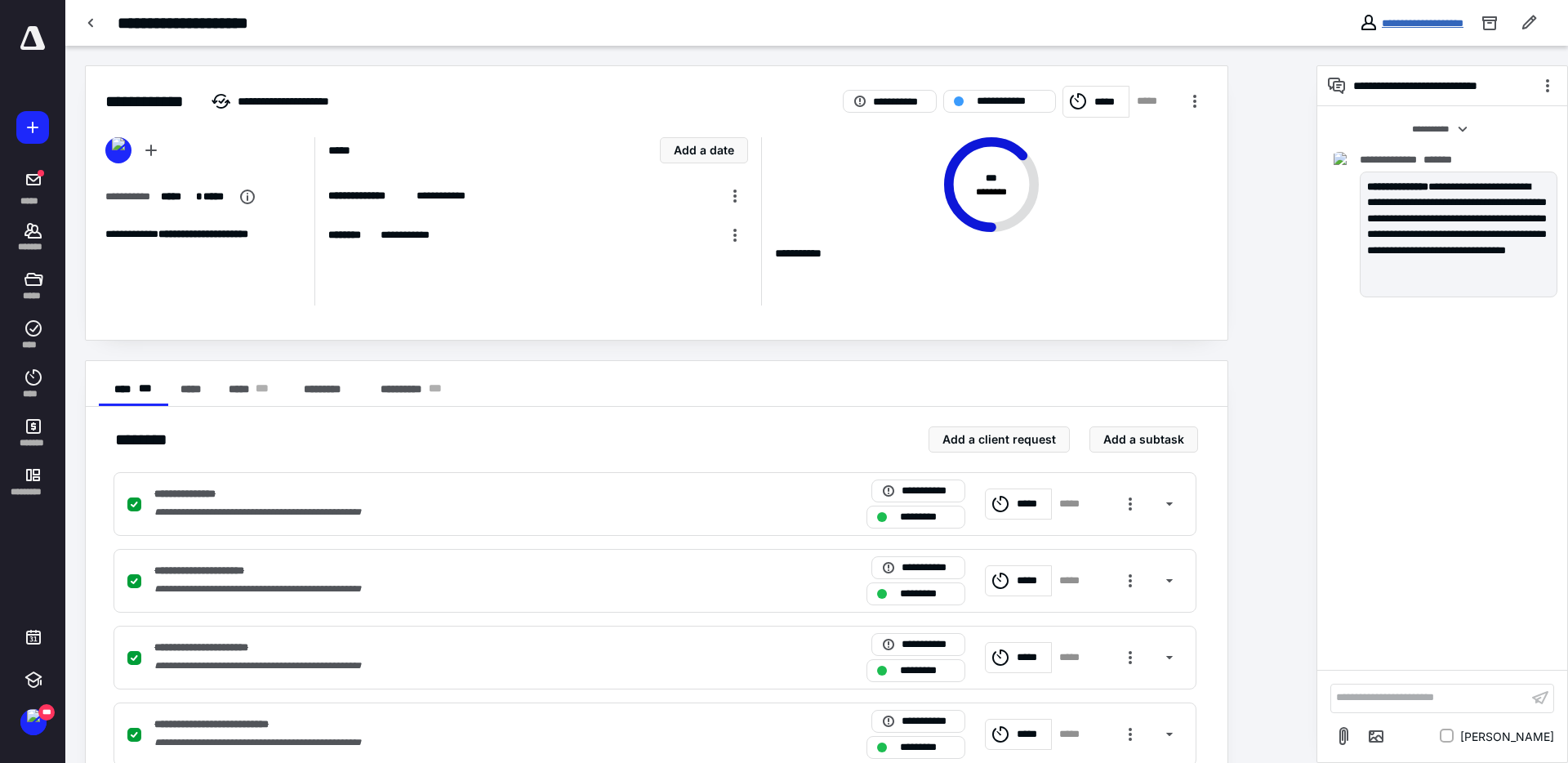 click on "**********" at bounding box center (1423, 23) 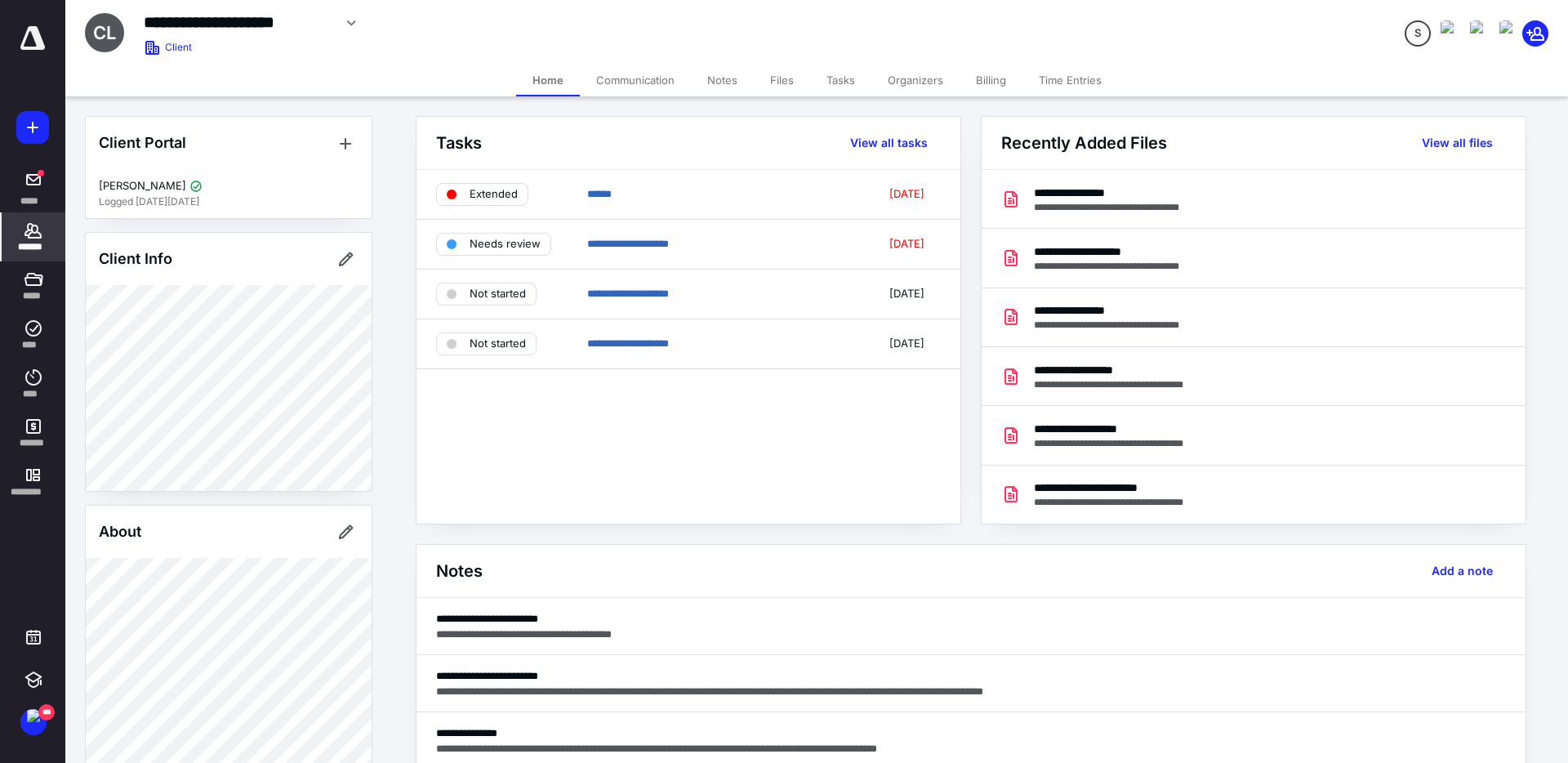click on "**********" at bounding box center [688, 346] 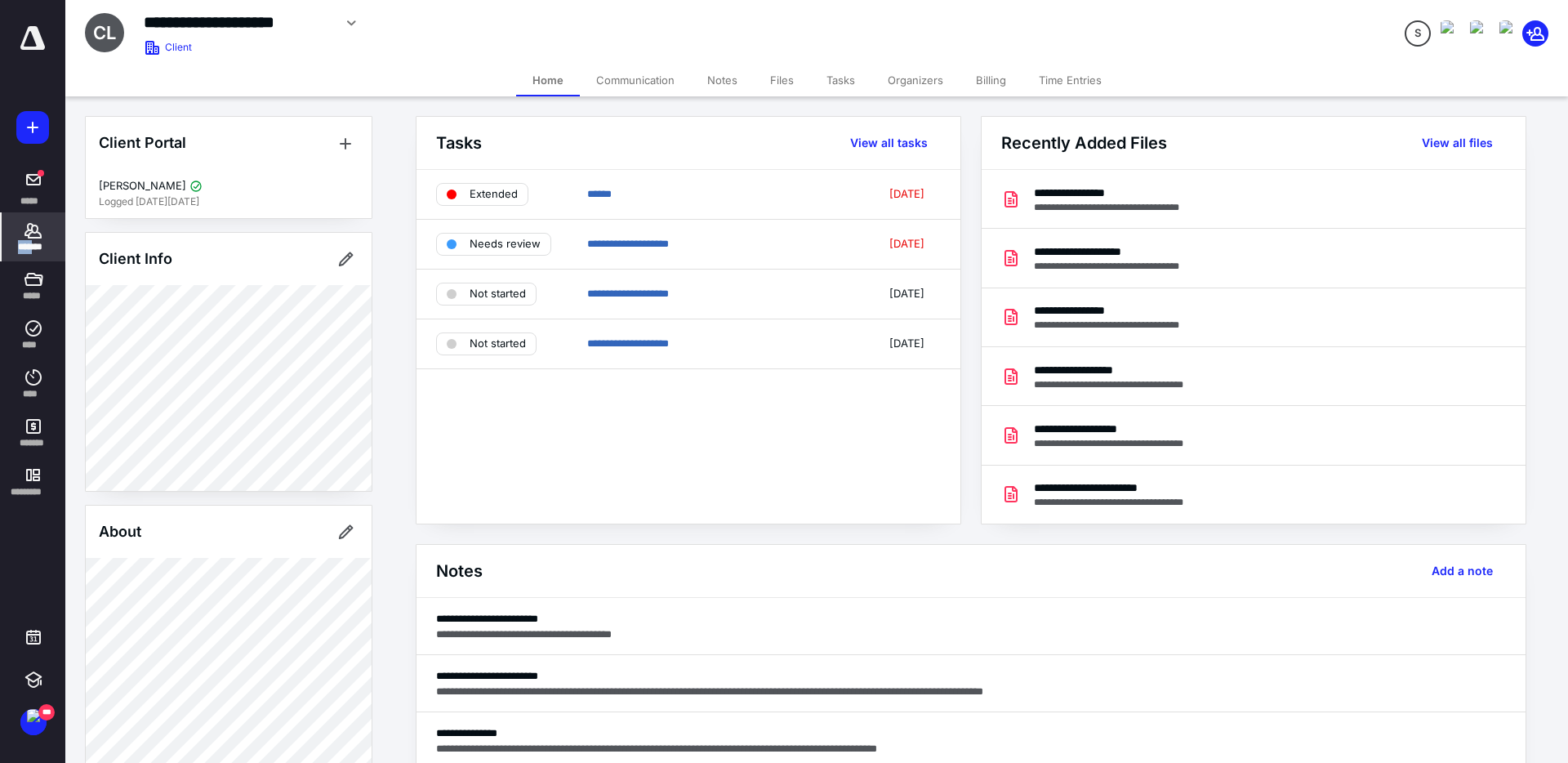 click on "*******" at bounding box center [33, 247] 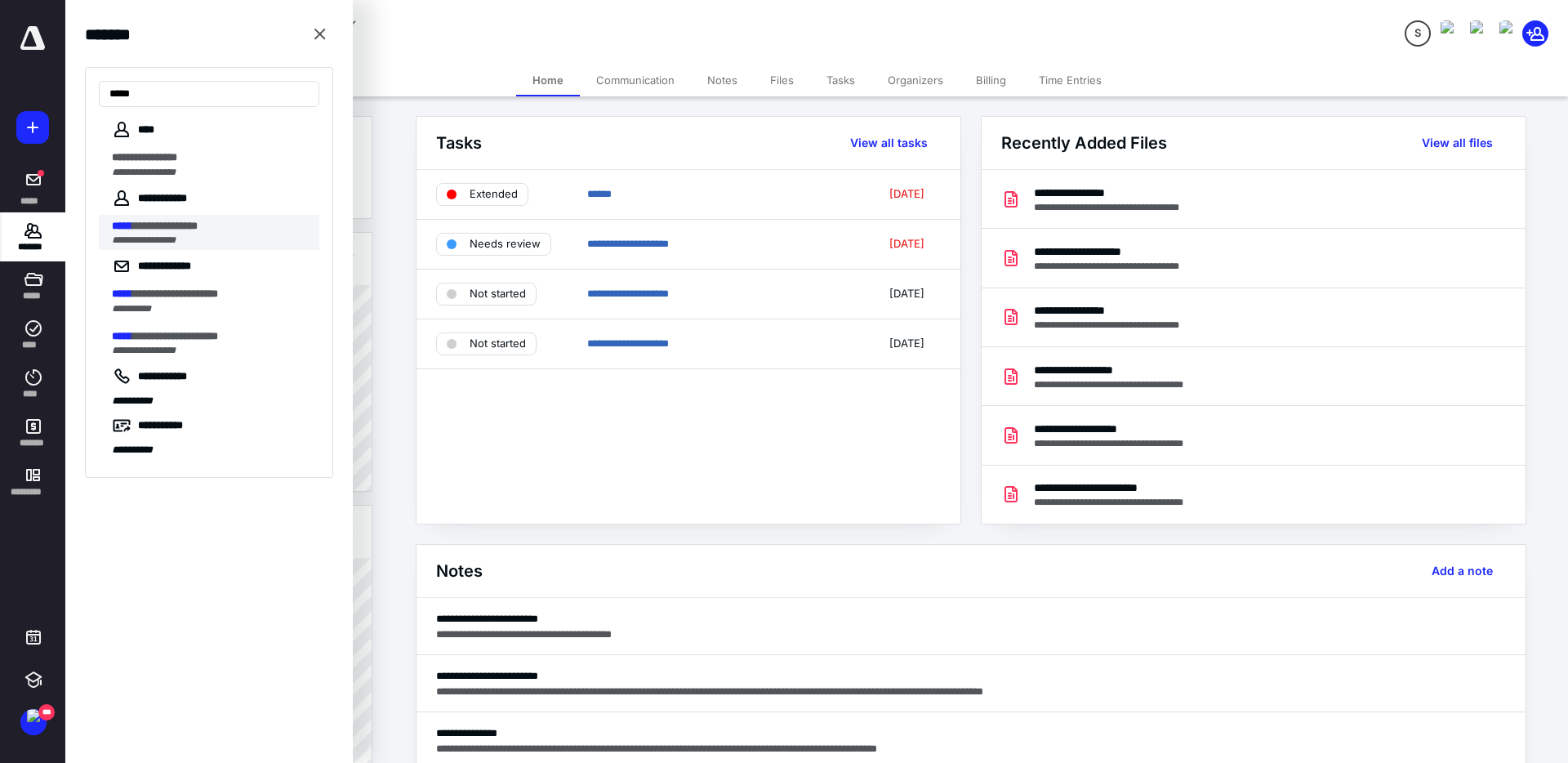 type on "*****" 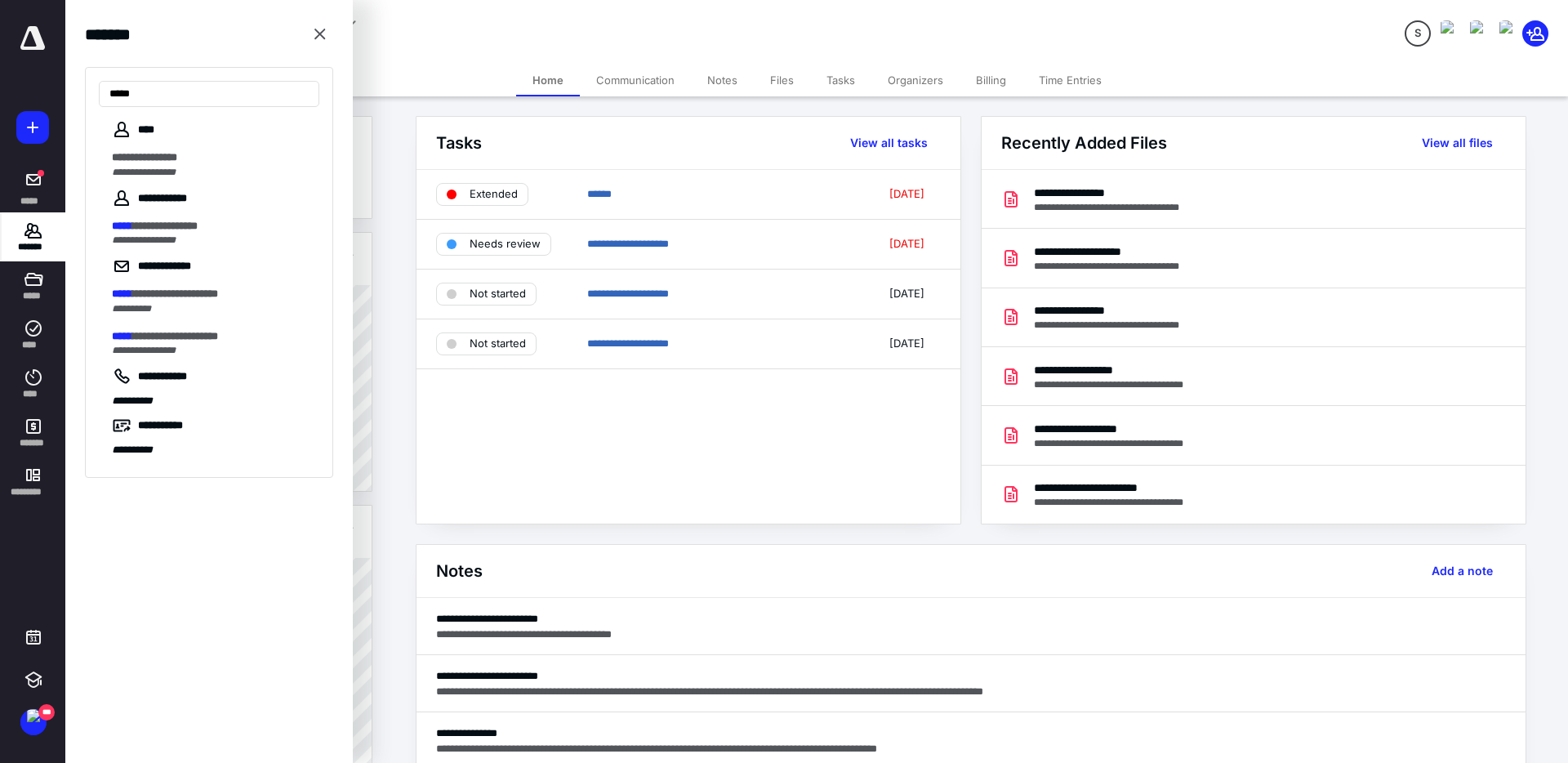 click on "**********" at bounding box center (165, 225) 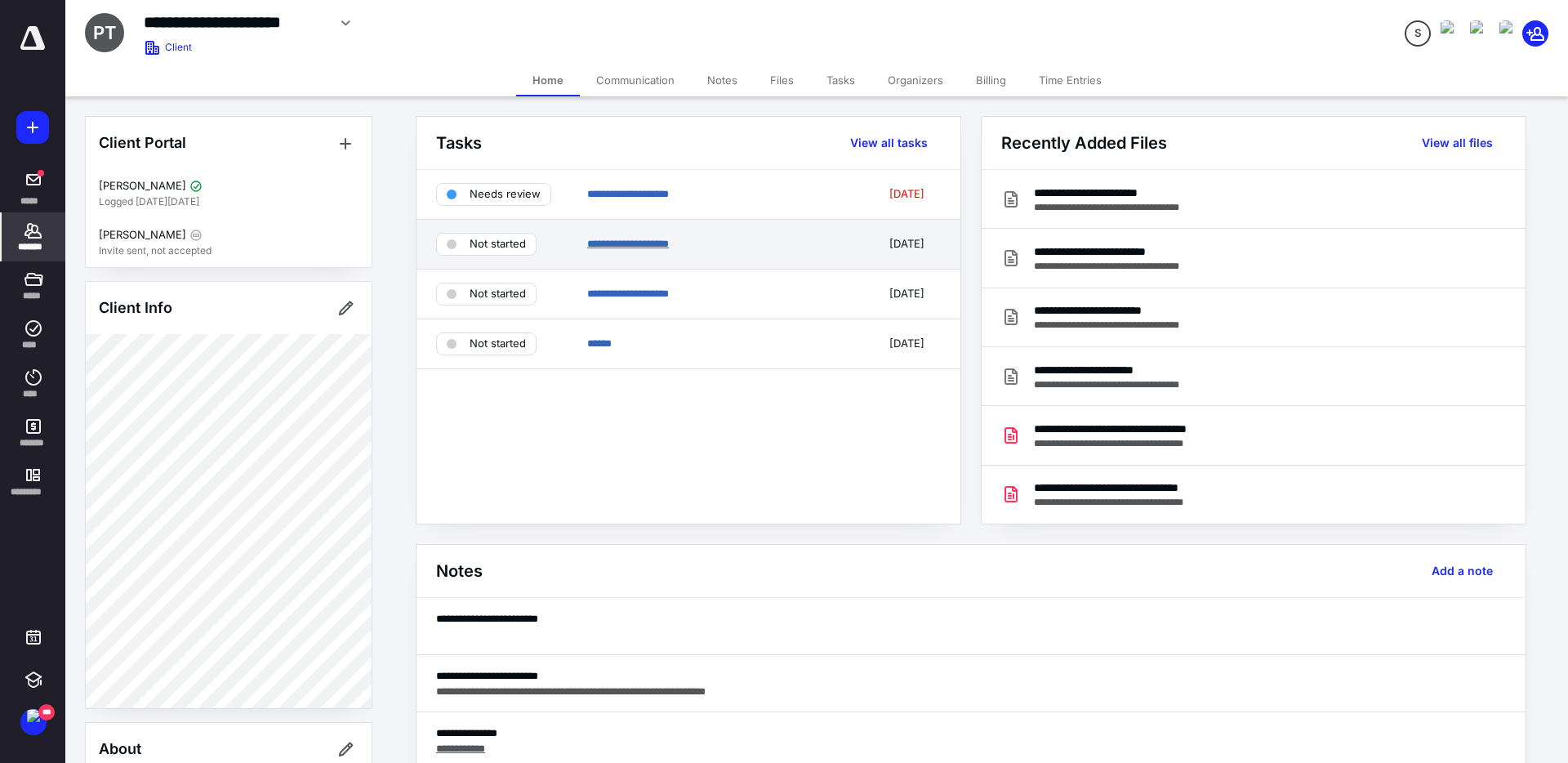click on "**********" at bounding box center (628, 243) 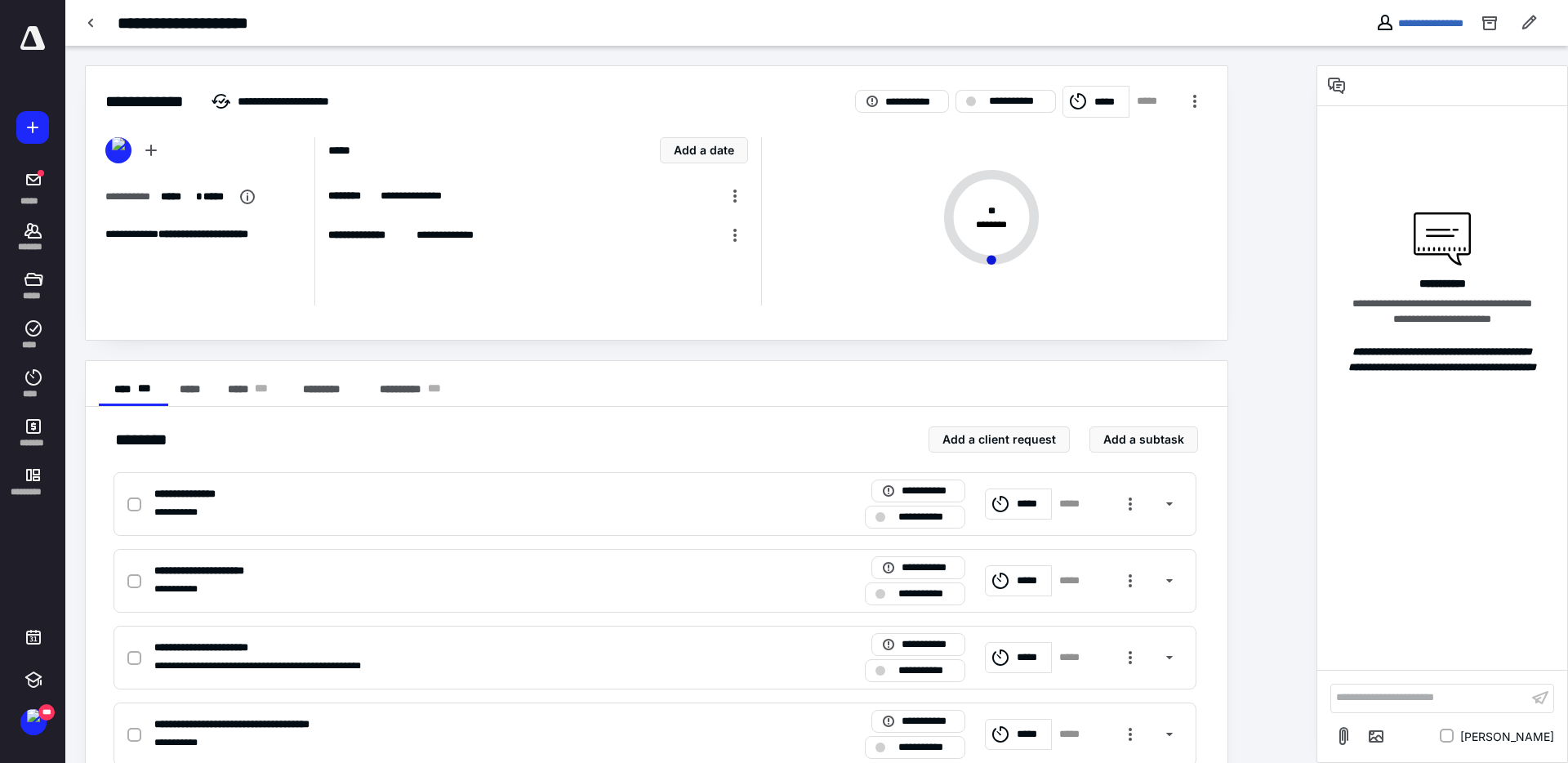click on "**********" at bounding box center [1017, 101] 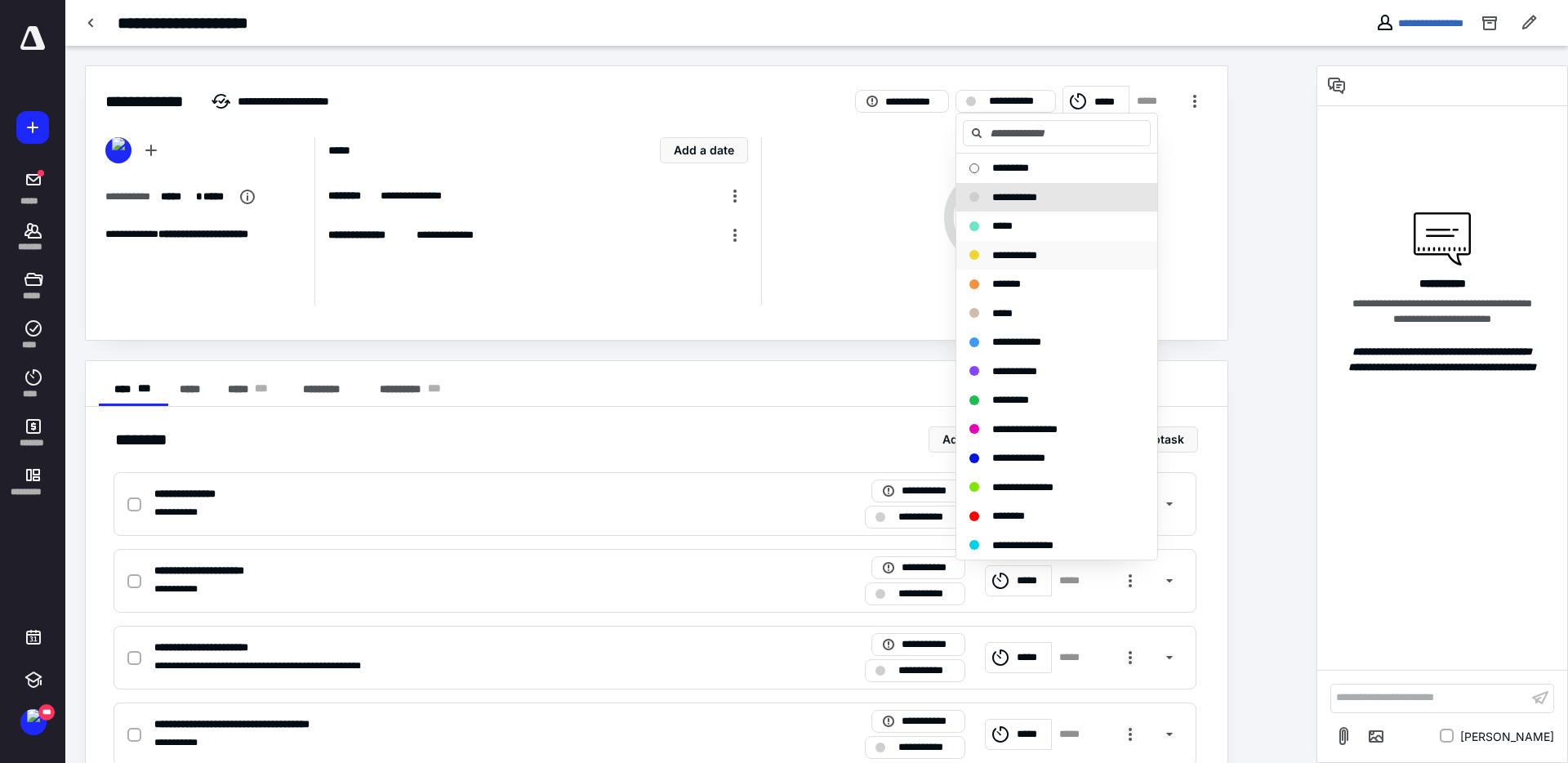 click on "**********" at bounding box center [1014, 256] 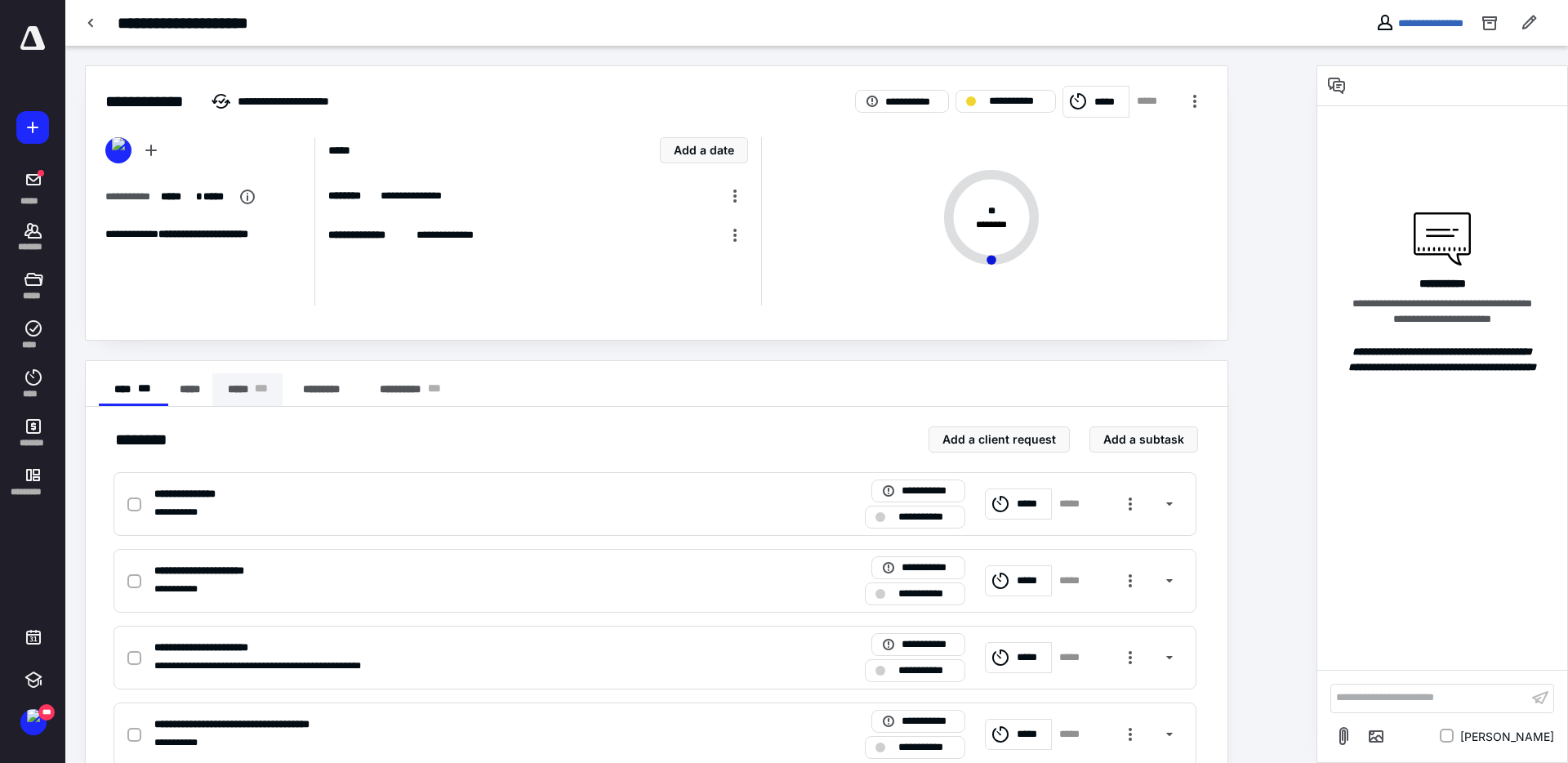 click on "***** * * *" at bounding box center (247, 390) 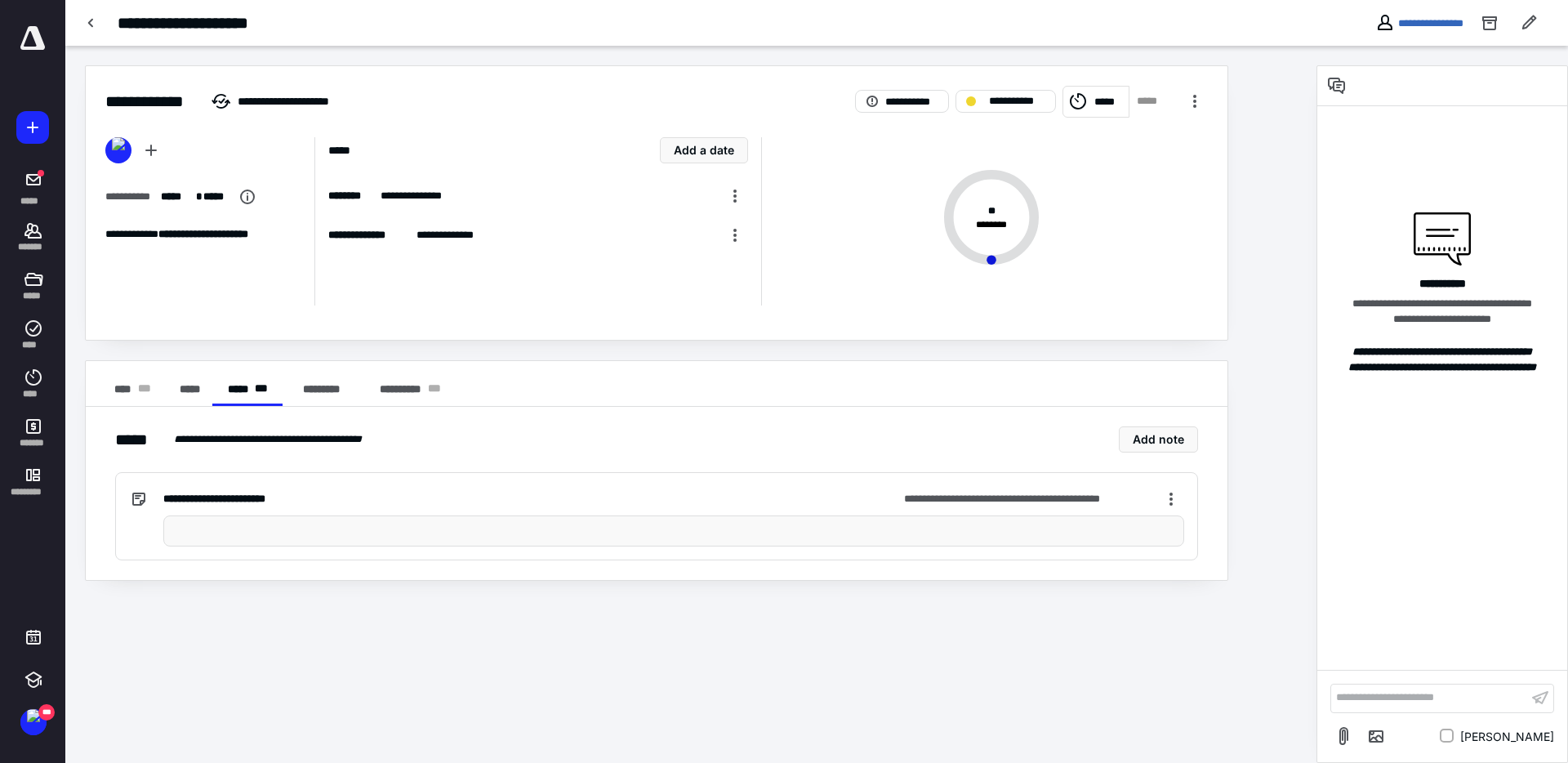 click at bounding box center (674, 531) 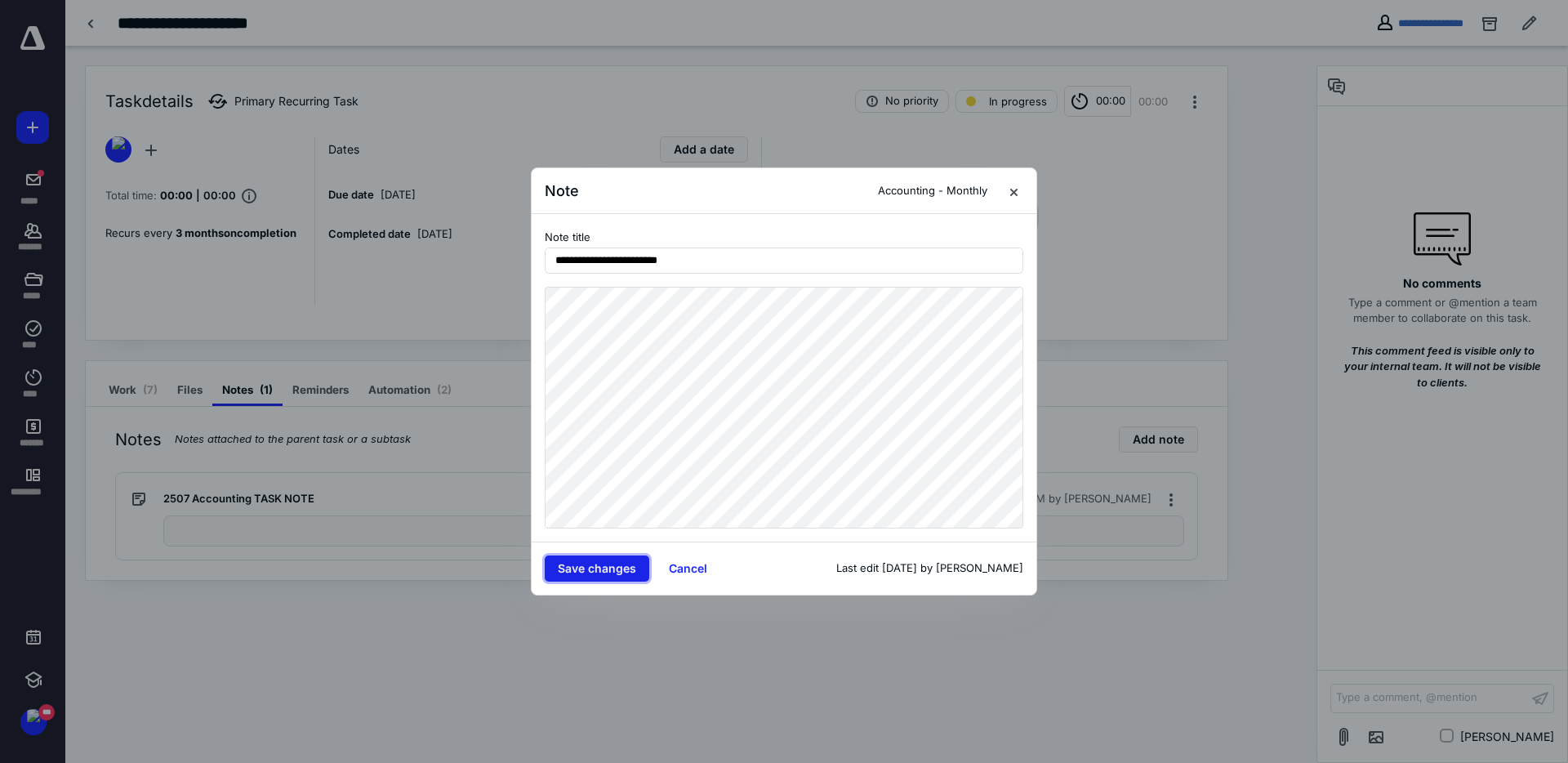 click on "Save changes" at bounding box center (597, 569) 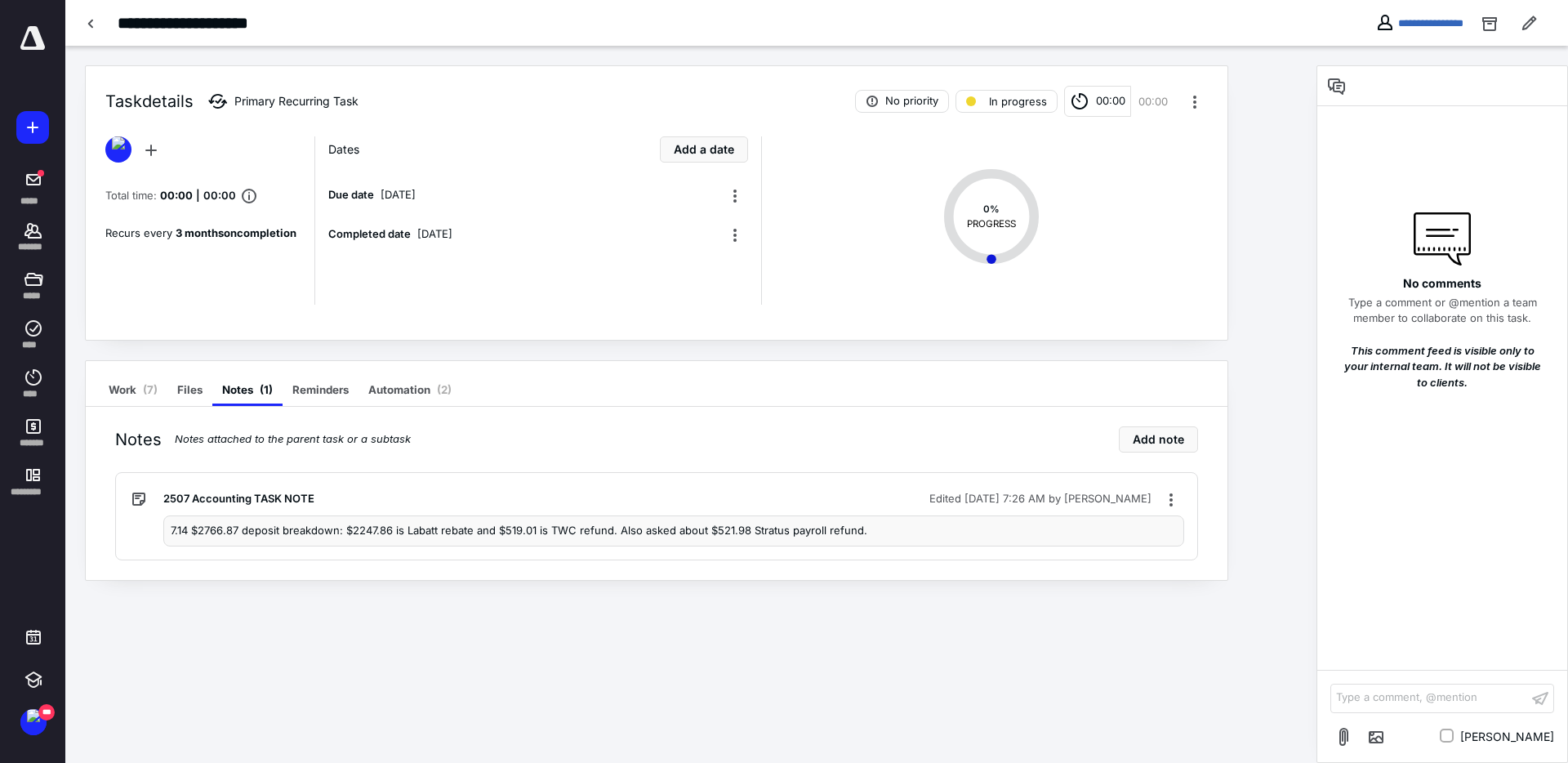 click on "7.14 $2766.87 deposit breakdown: $2247.86 is Labatt rebate and $519.01 is TWC refund. Also asked about $521.98 Stratus payroll refund." at bounding box center (674, 531) 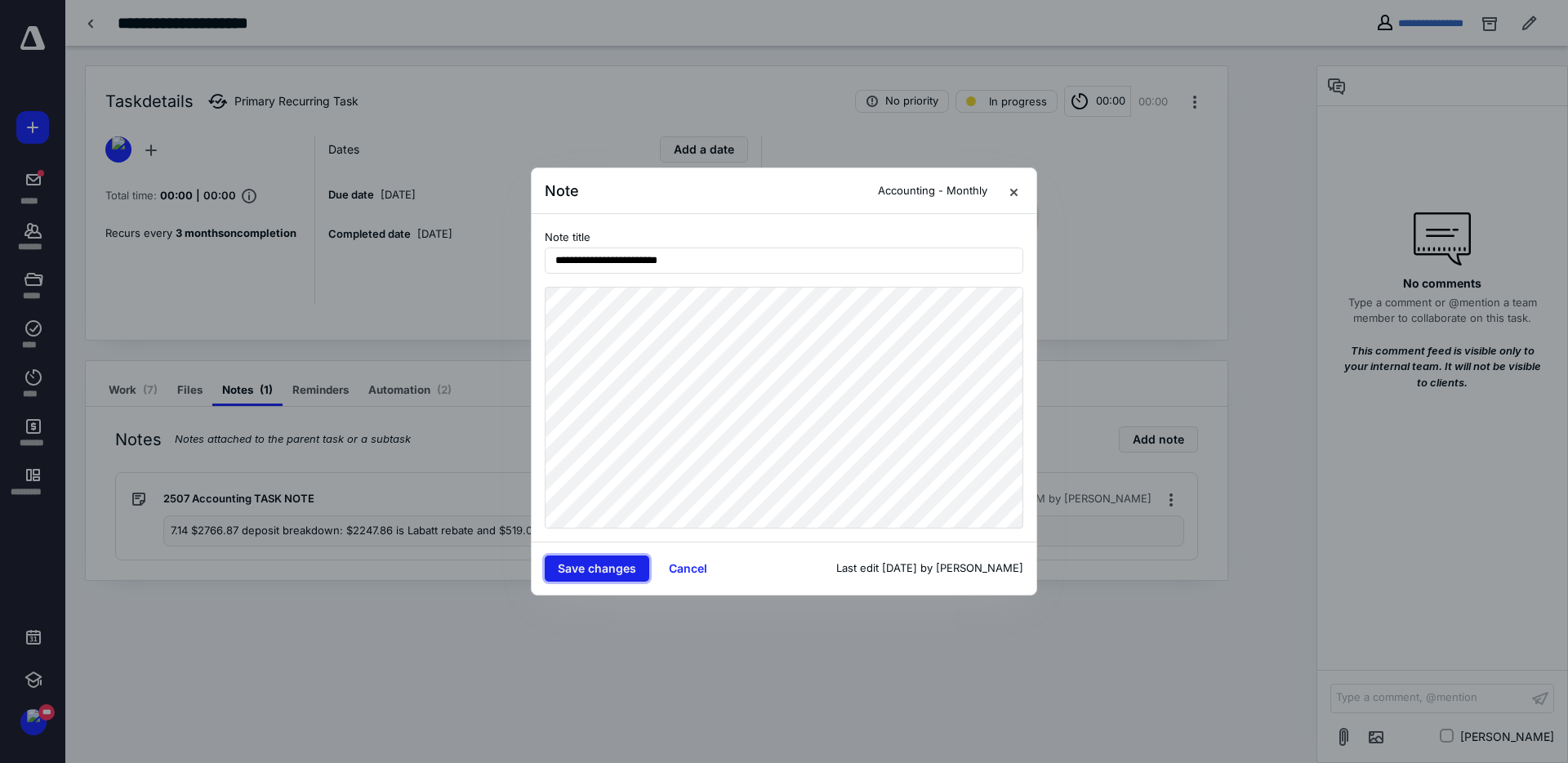 click on "Save changes" at bounding box center [597, 569] 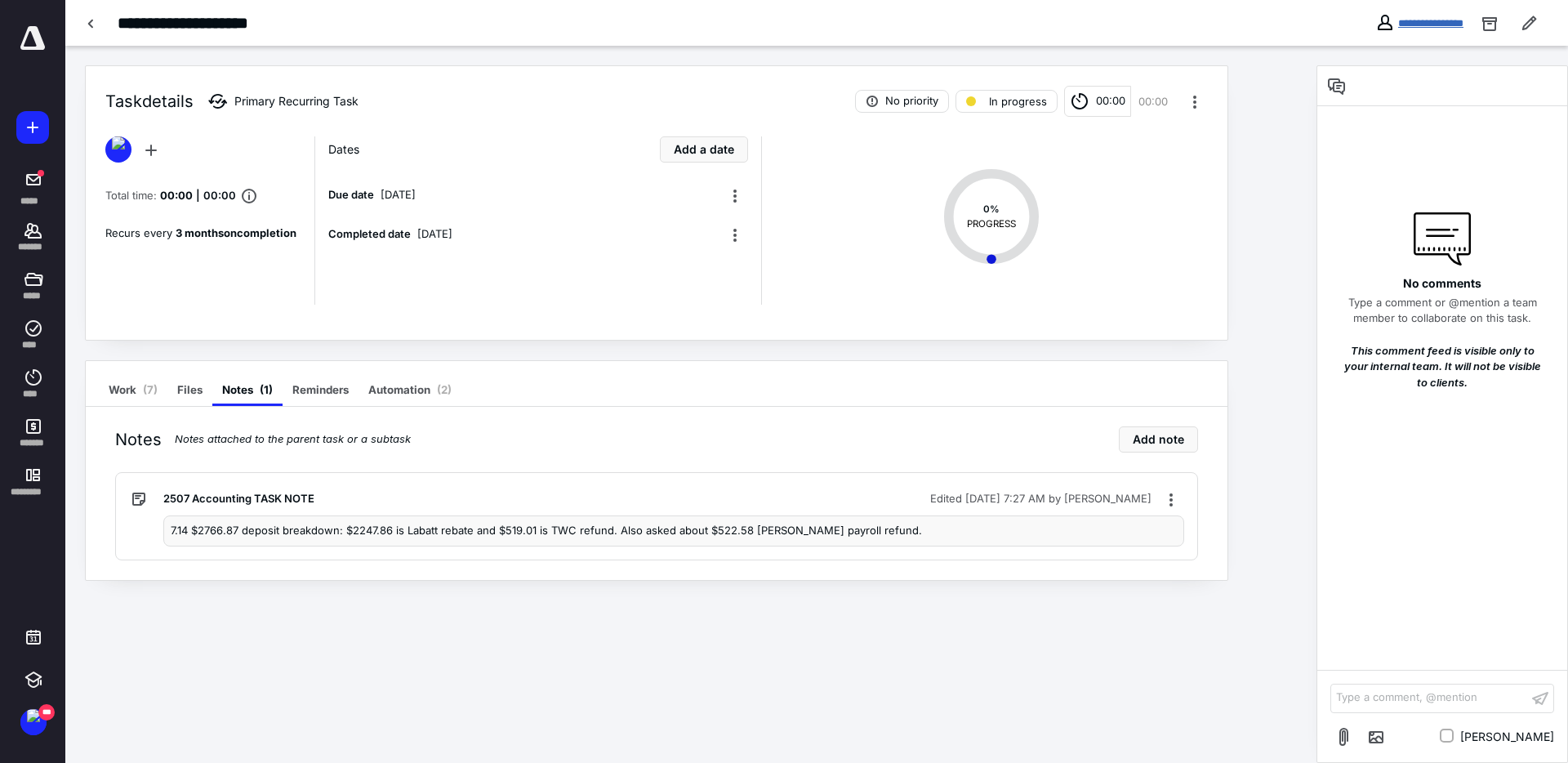 click on "**********" at bounding box center [1431, 23] 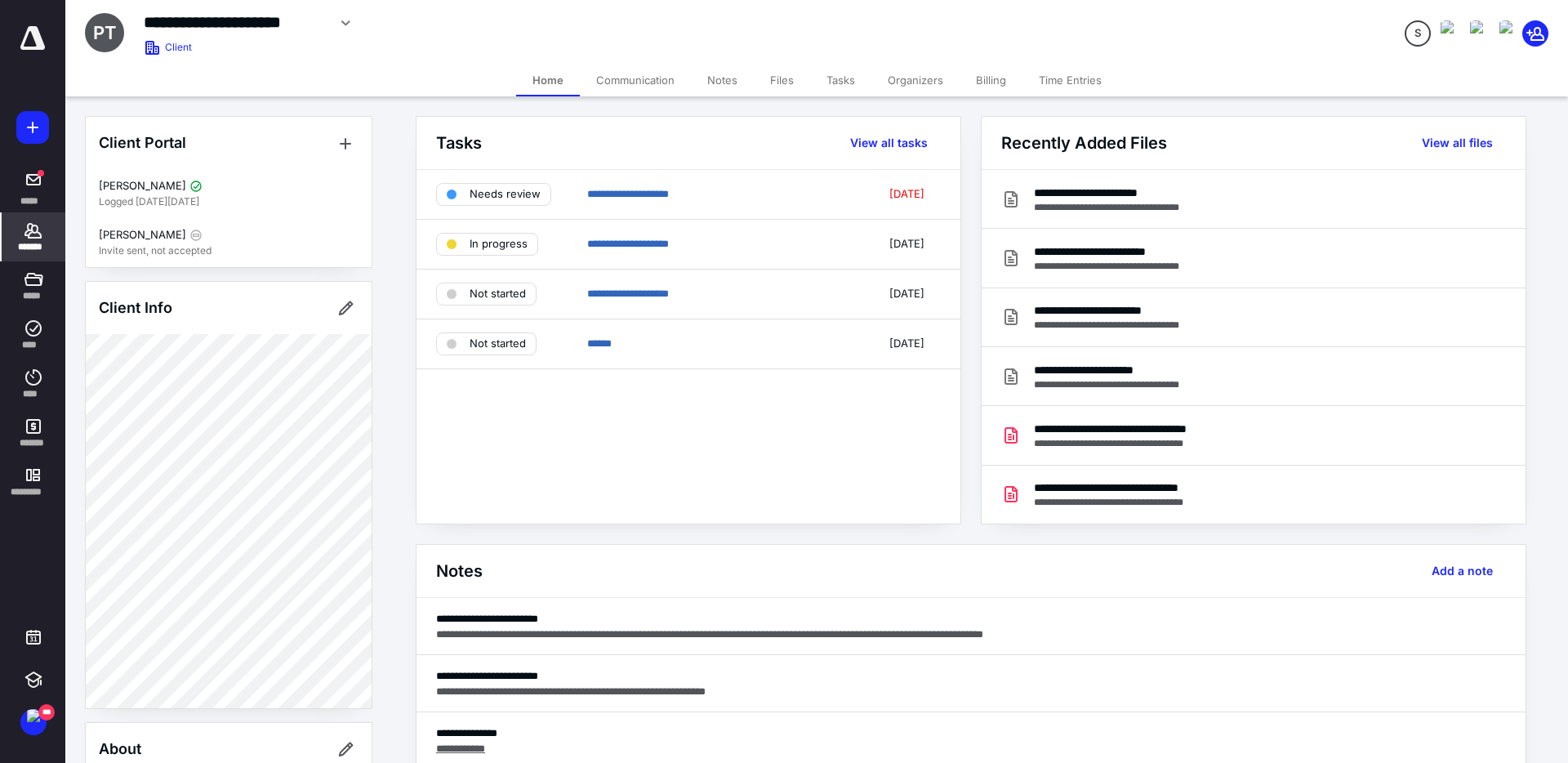 click on "Notes" at bounding box center [722, 80] 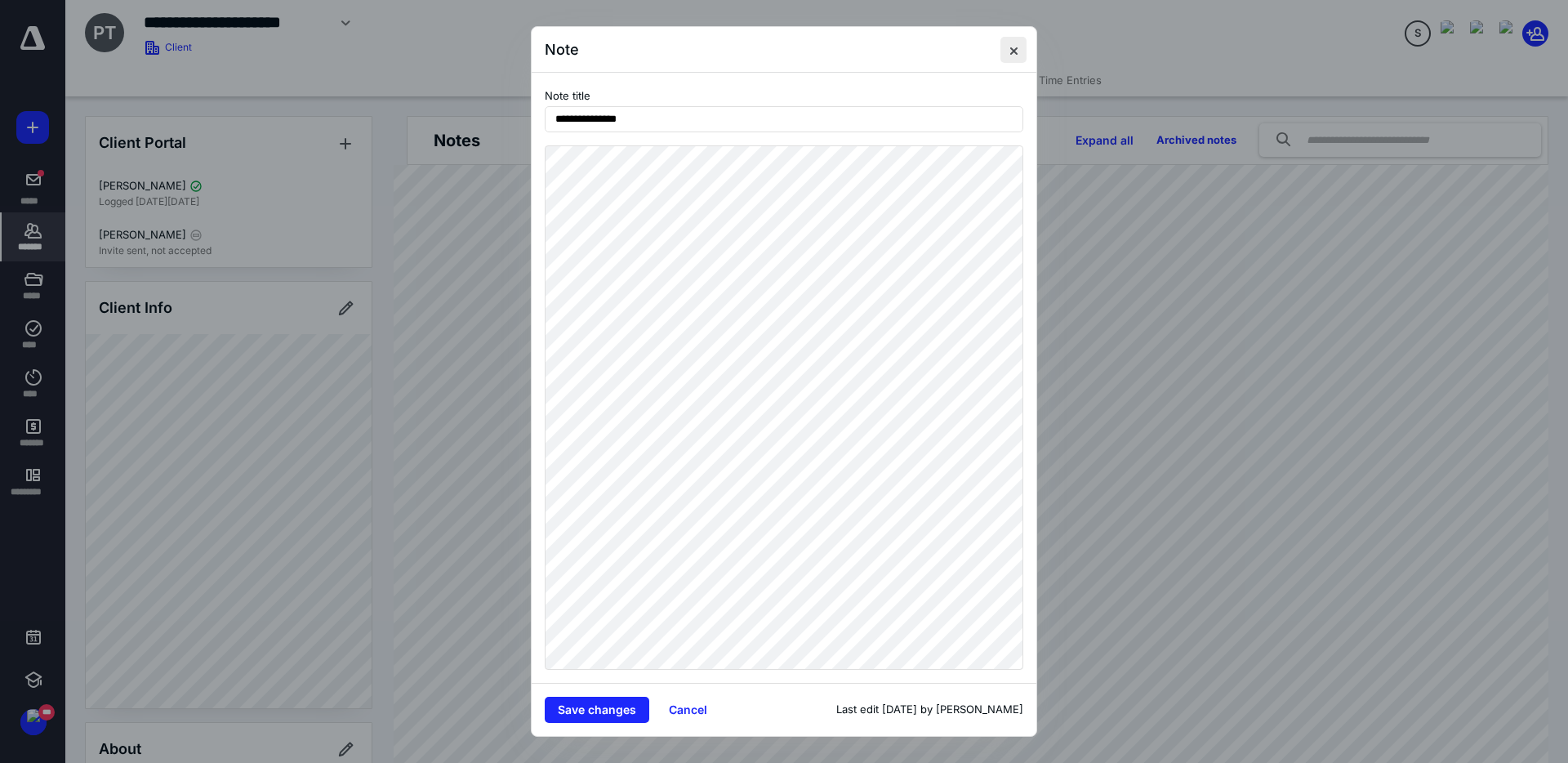 click at bounding box center [1013, 50] 